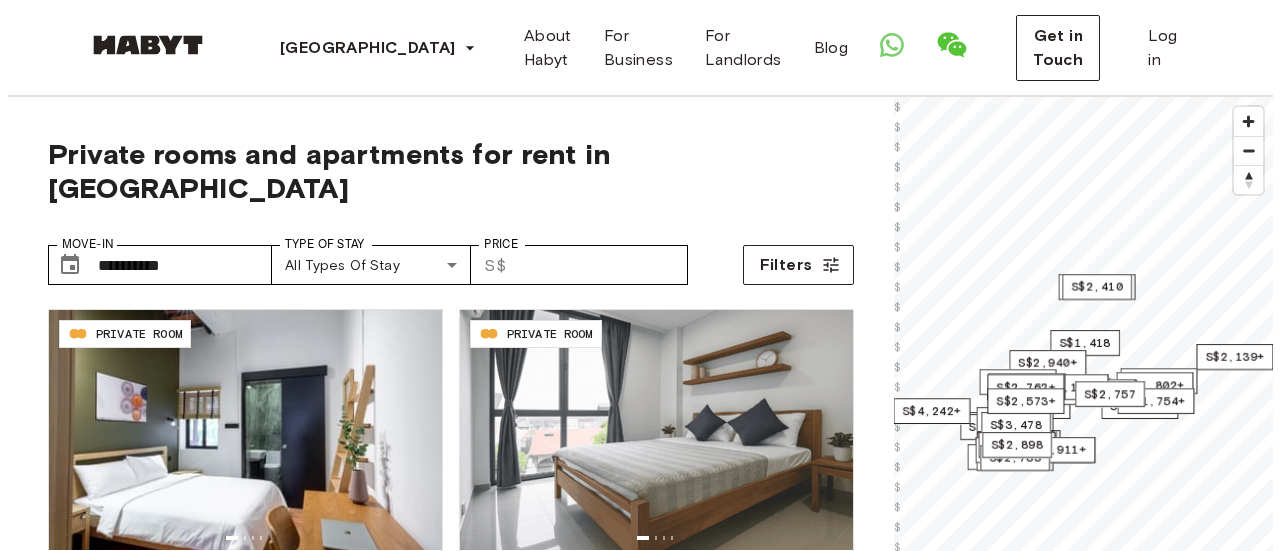 scroll, scrollTop: 0, scrollLeft: 0, axis: both 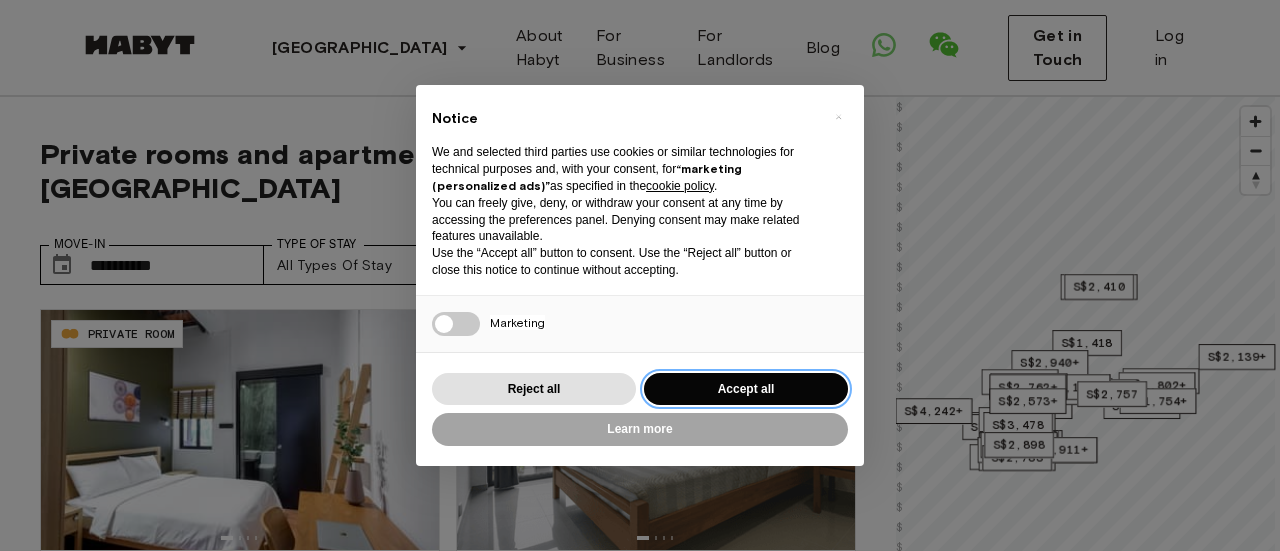 drag, startPoint x: 732, startPoint y: 388, endPoint x: 736, endPoint y: 314, distance: 74.10803 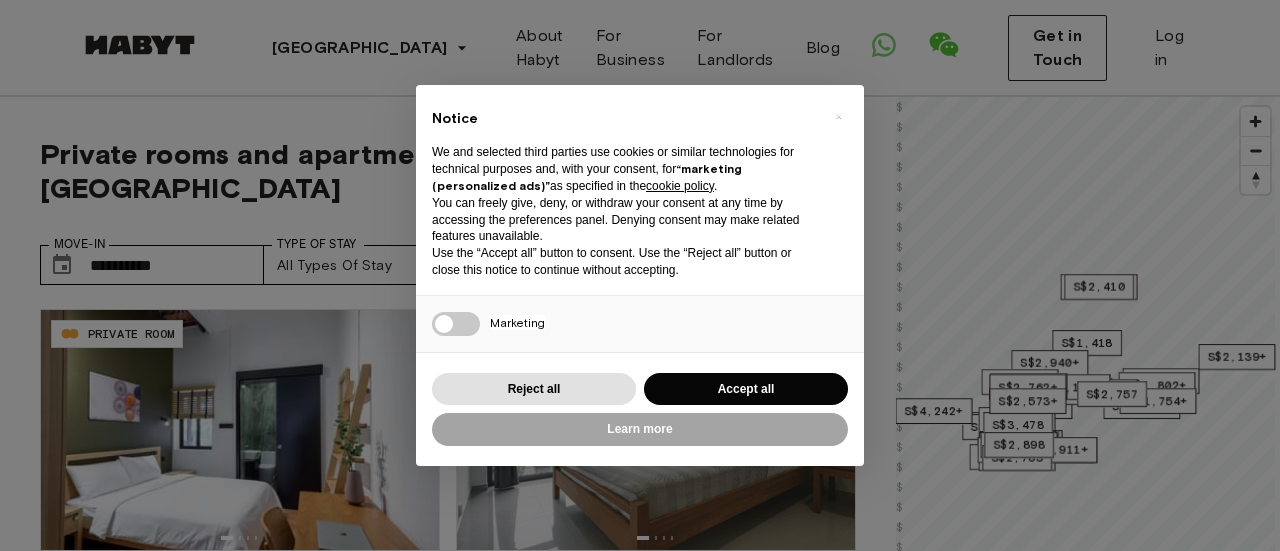 click on "Marketing" at bounding box center [640, 324] 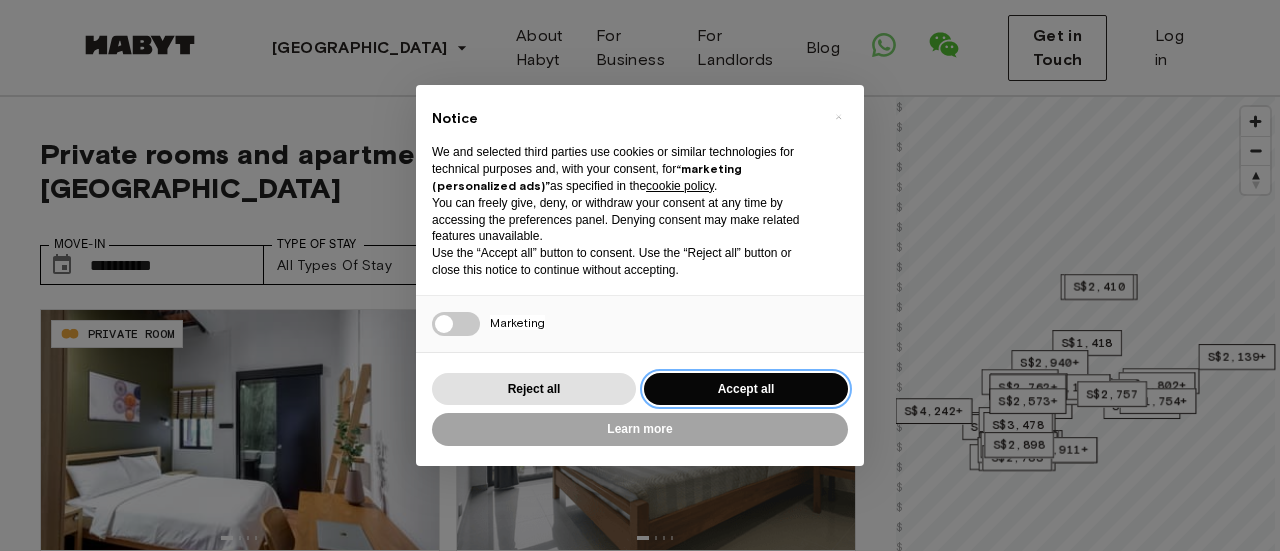 click on "Accept all" at bounding box center (746, 389) 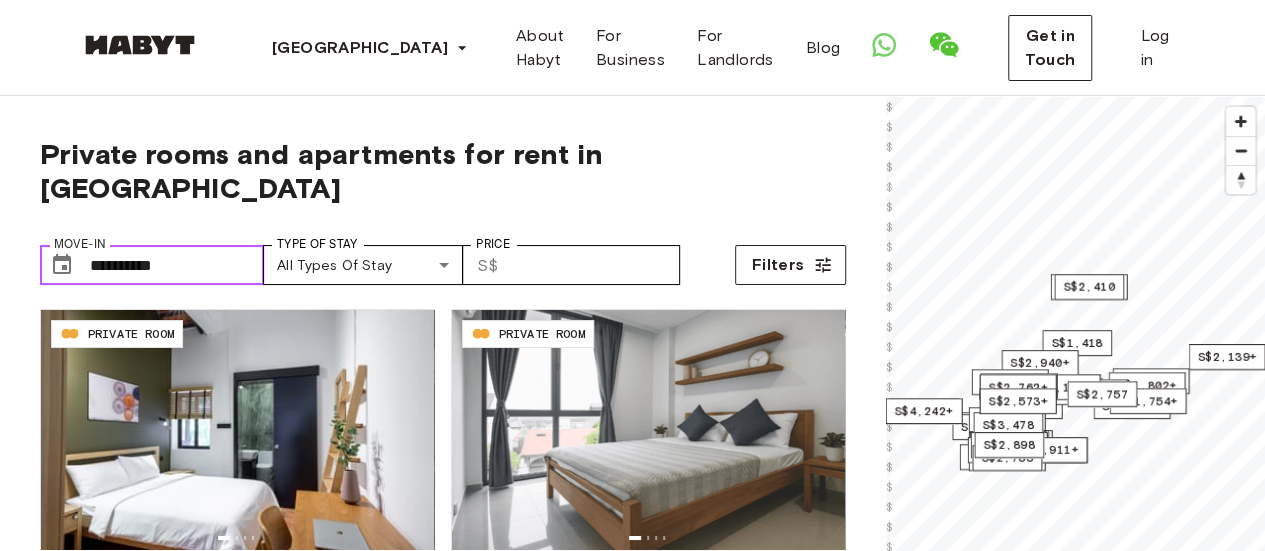 click on "**********" at bounding box center [177, 265] 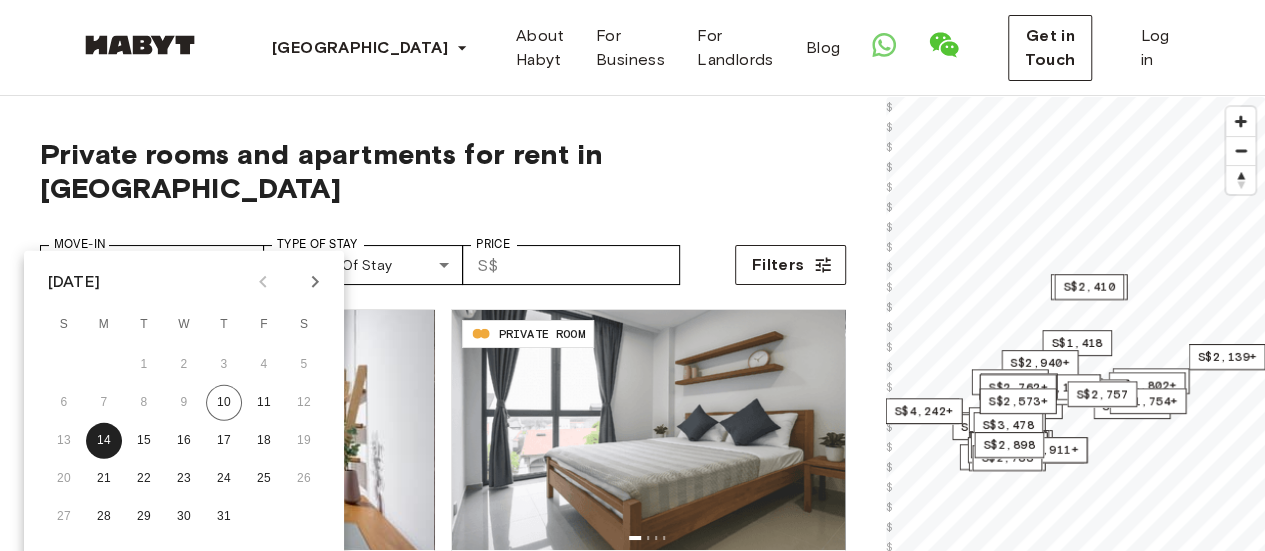 click 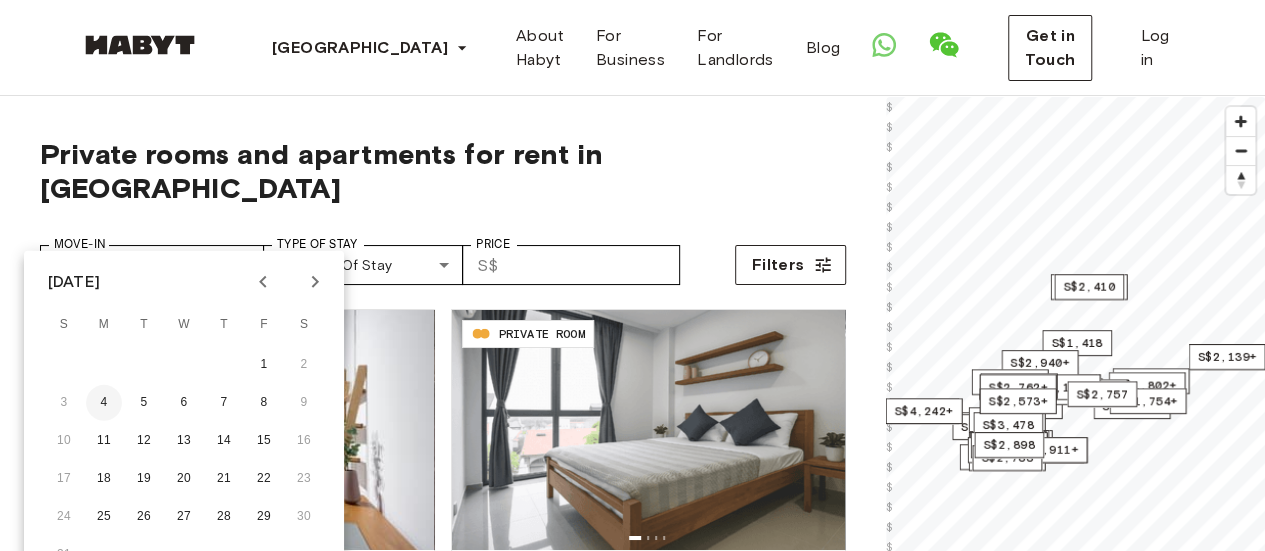 click on "4" at bounding box center [104, 403] 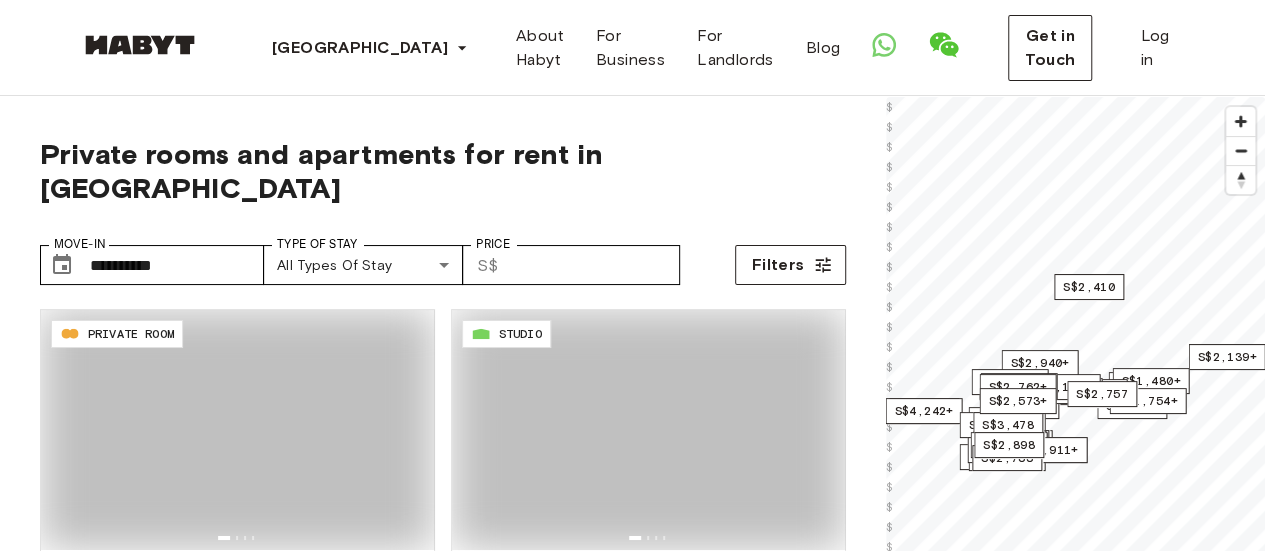 type on "**********" 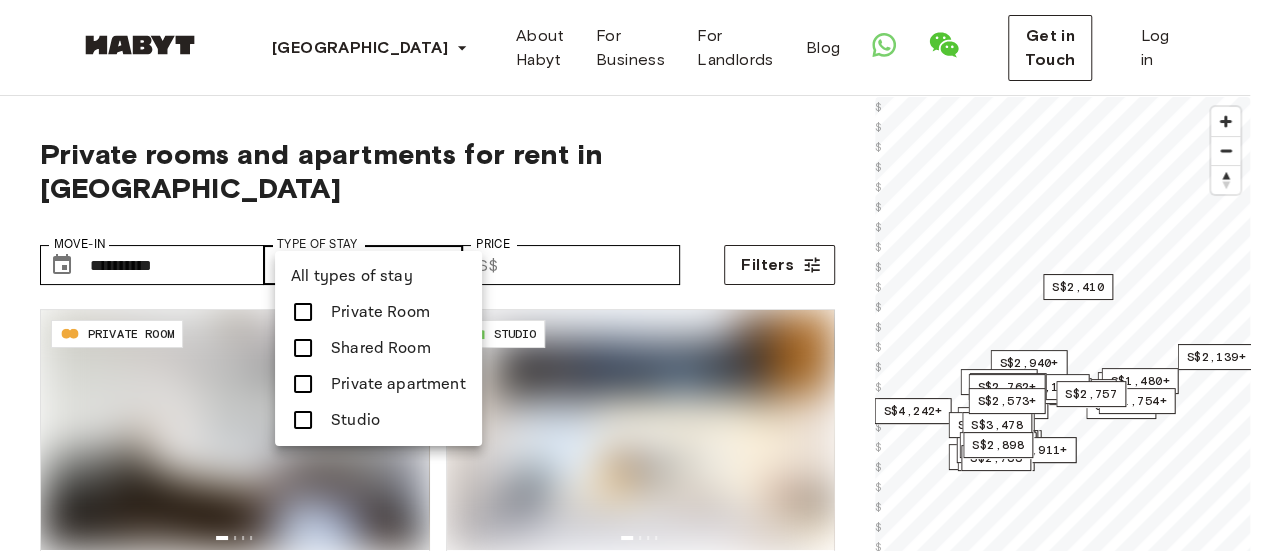click on "**********" at bounding box center [632, 2356] 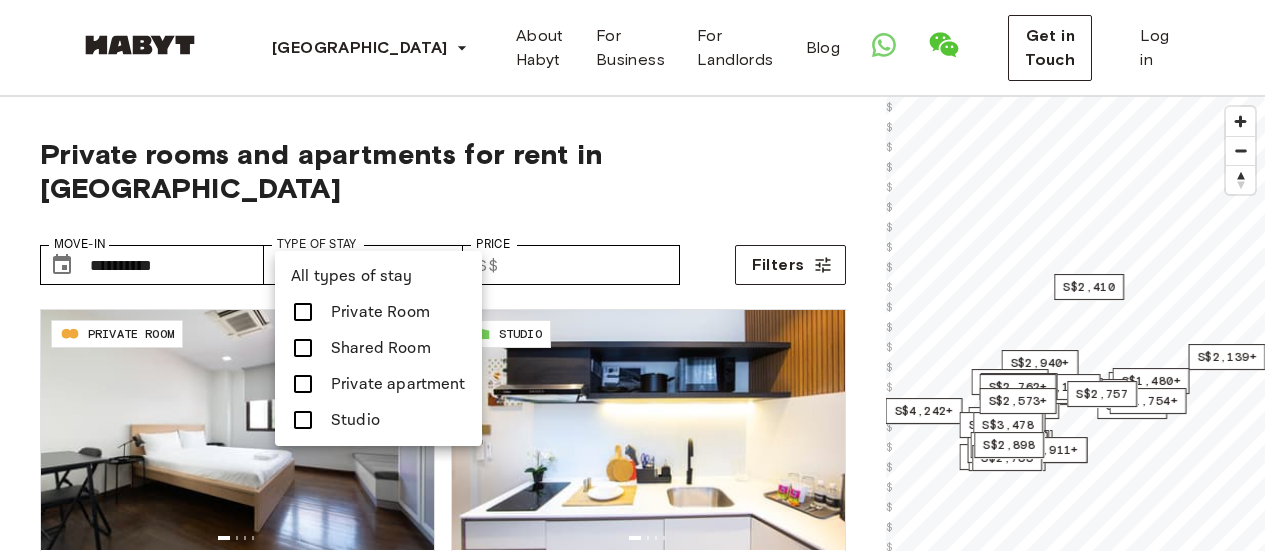 click at bounding box center [640, 275] 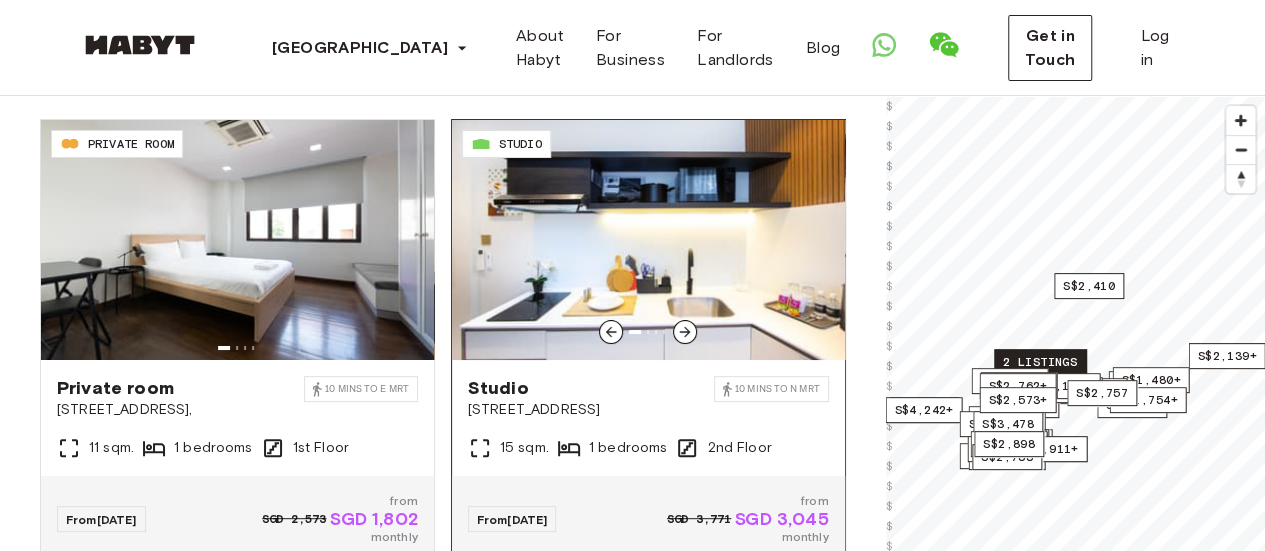 scroll, scrollTop: 100, scrollLeft: 0, axis: vertical 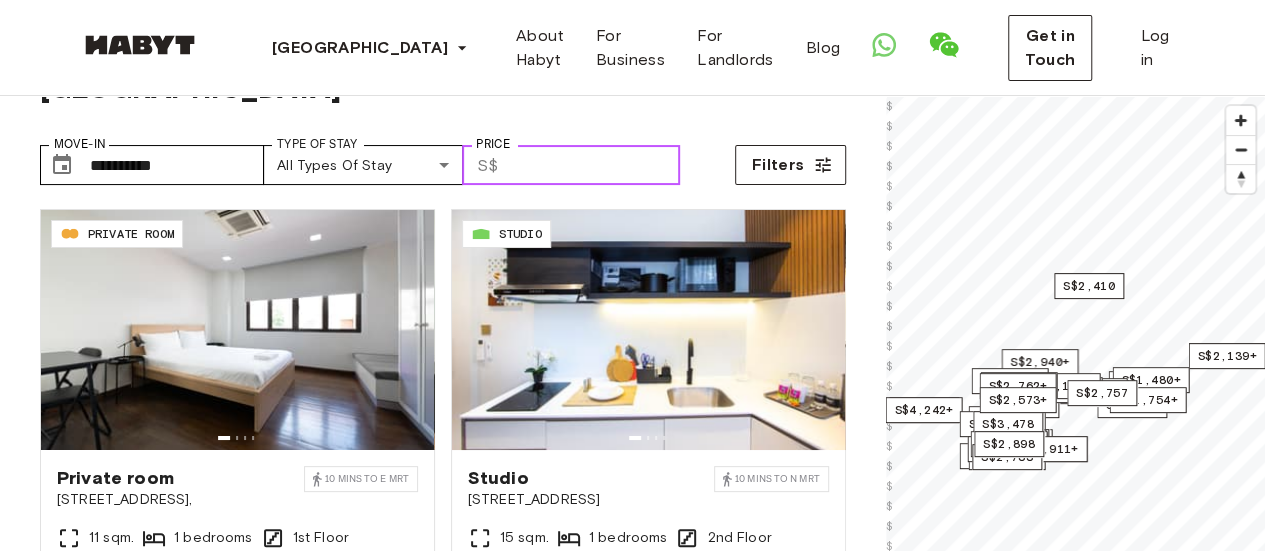 click on "Price" at bounding box center [593, 165] 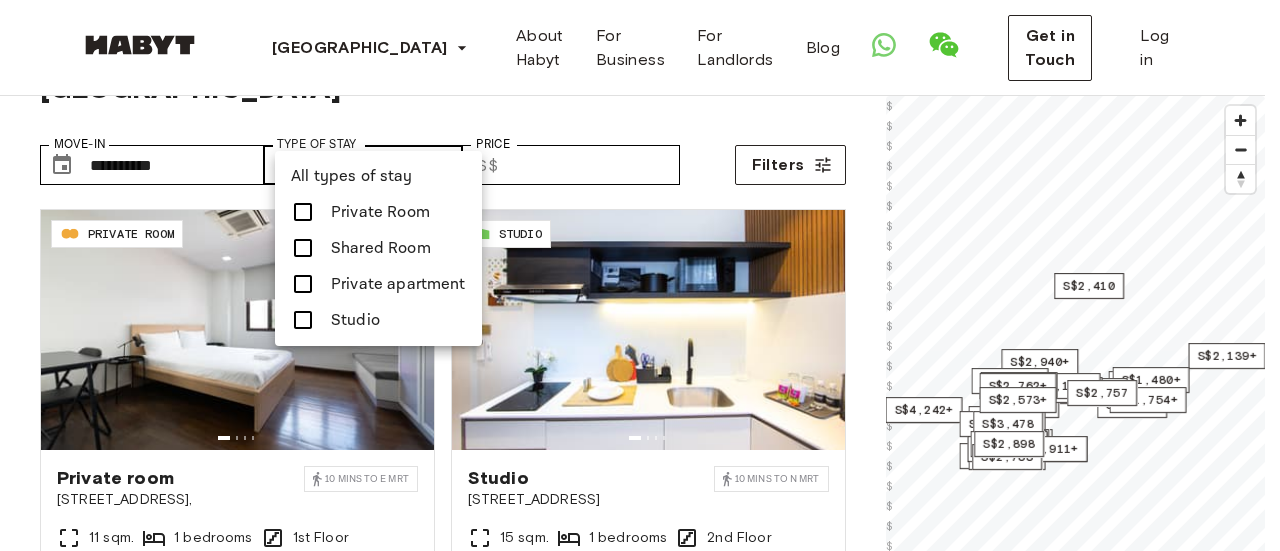 click on "**********" at bounding box center (640, 2256) 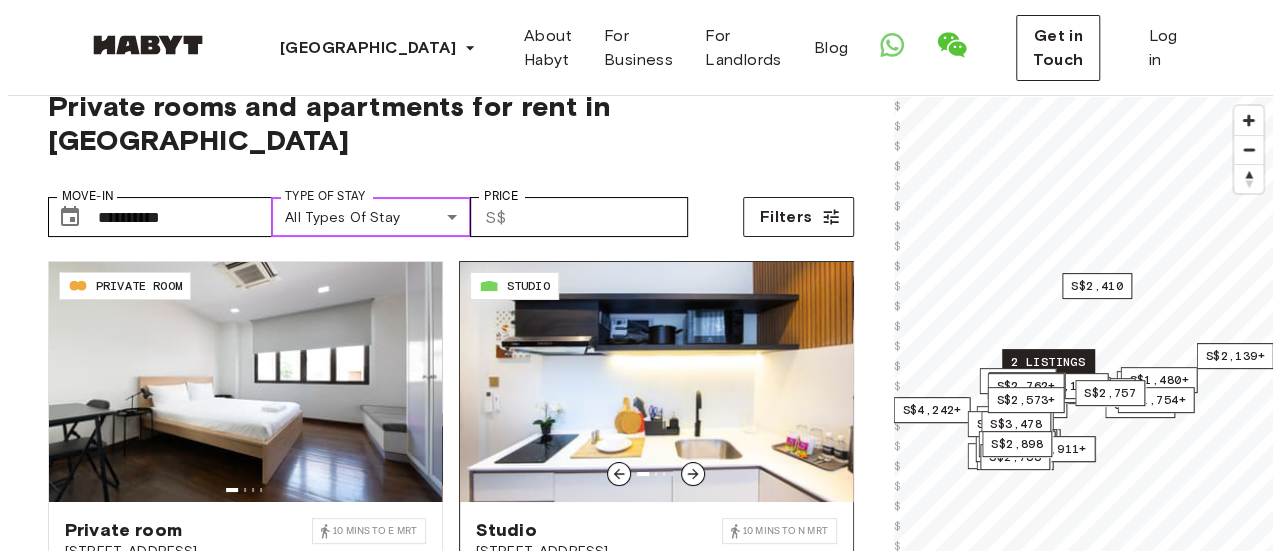 scroll, scrollTop: 0, scrollLeft: 0, axis: both 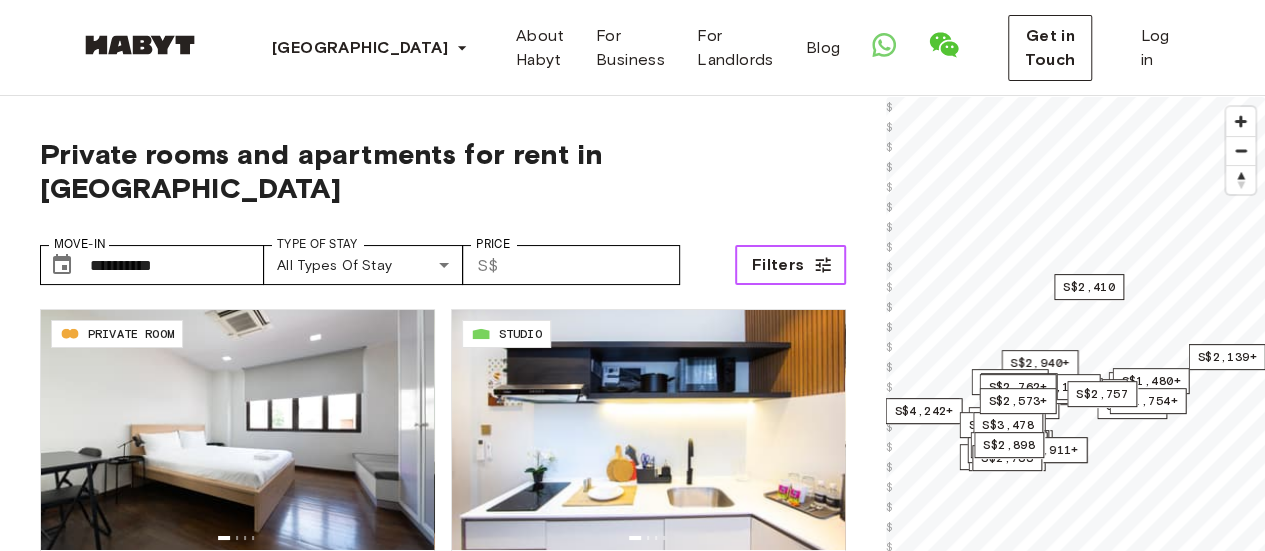 click on "Filters" at bounding box center (778, 265) 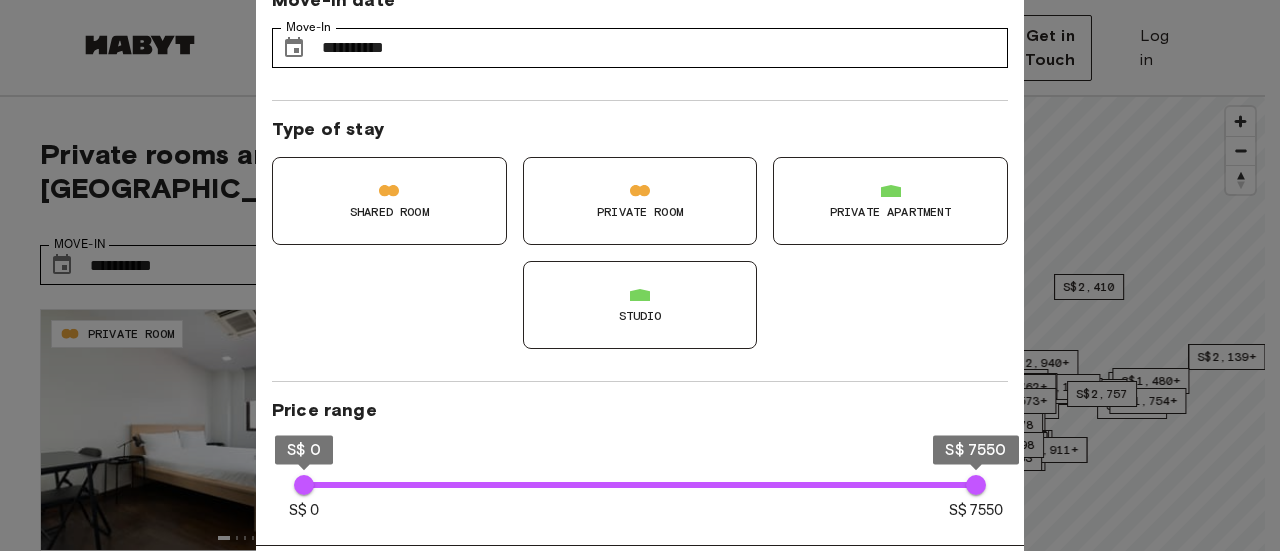 scroll, scrollTop: 200, scrollLeft: 0, axis: vertical 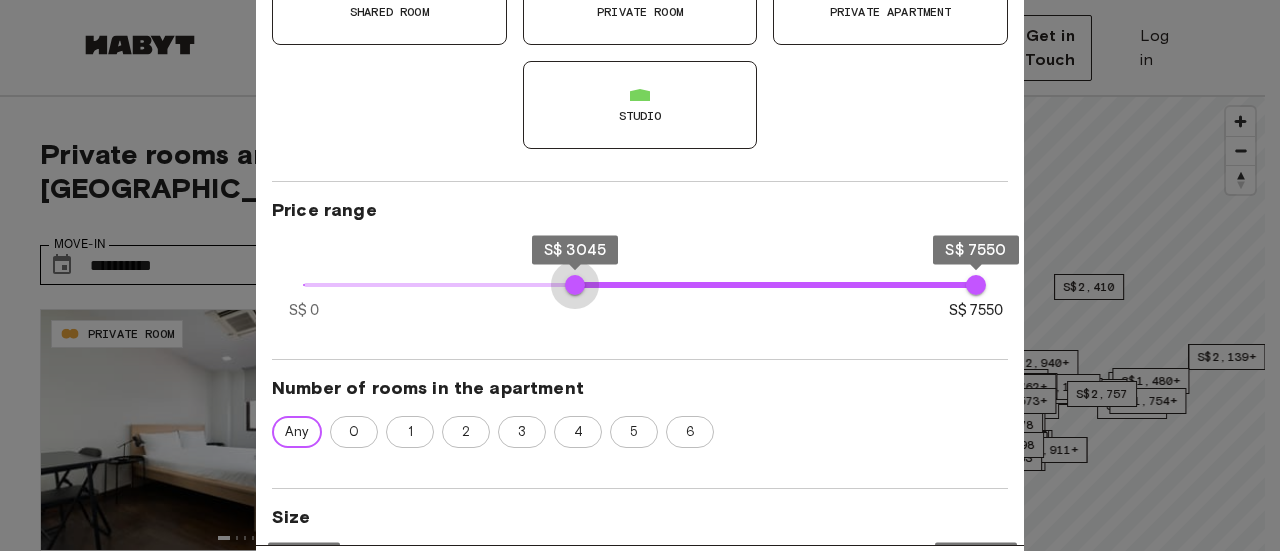 click at bounding box center (776, 285) 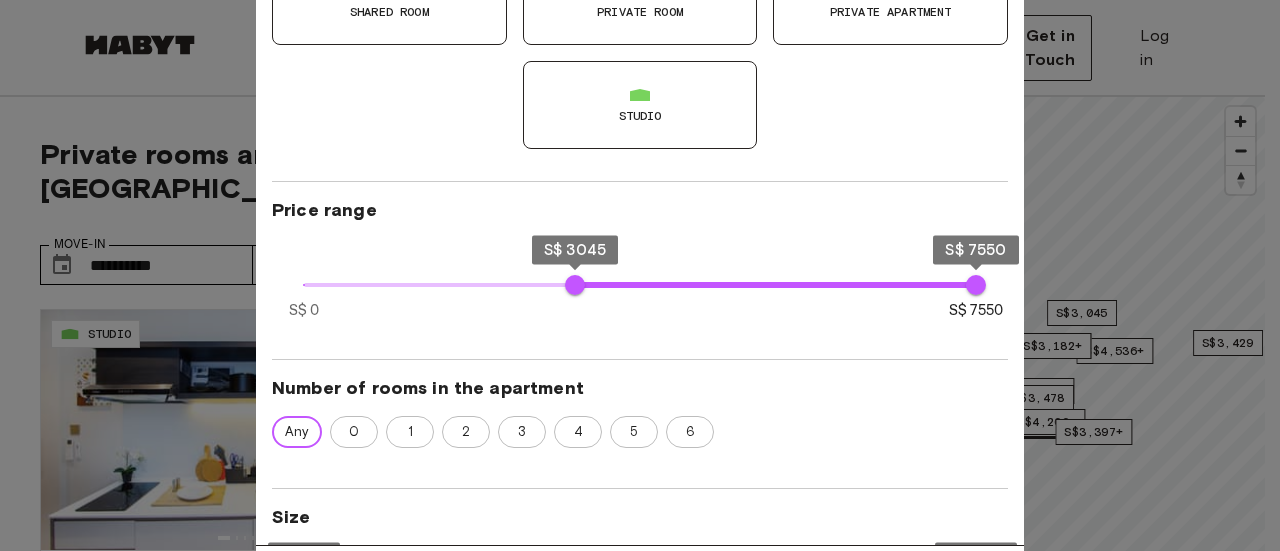 click on "S$ 0 S$ 7550 S$ 3045 S$ 7550" at bounding box center (640, 282) 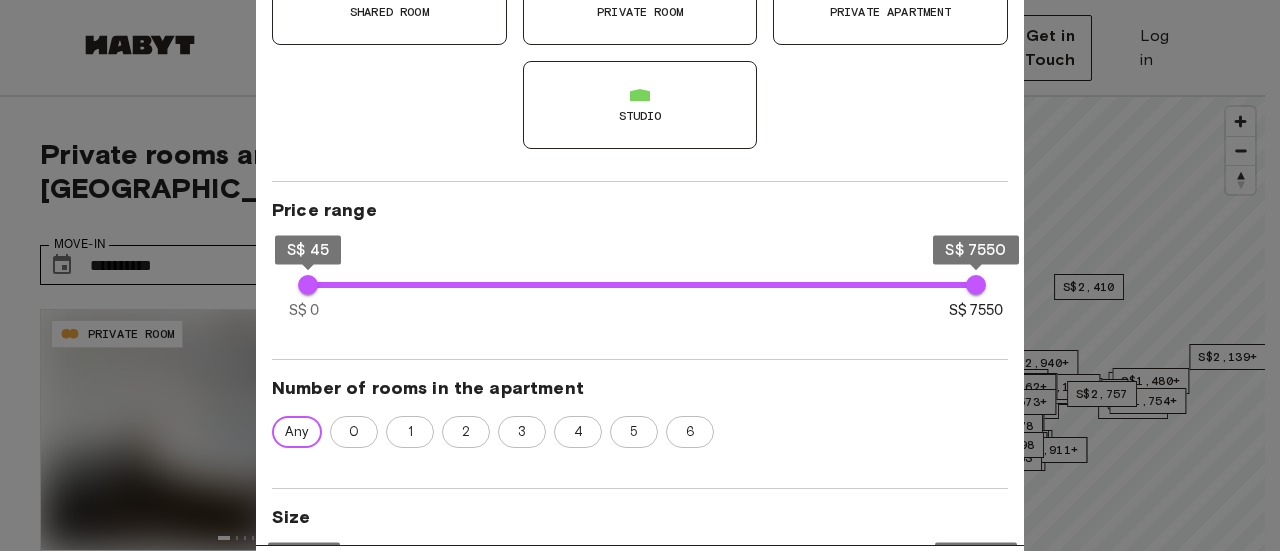 click on "S$ 45" at bounding box center [308, 285] 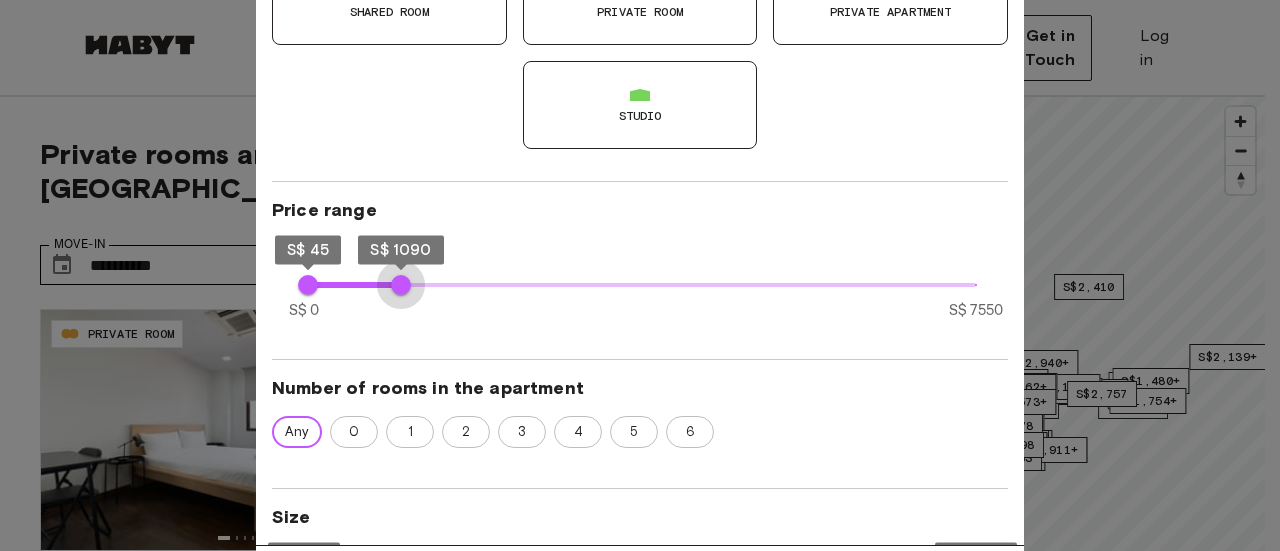 type on "****" 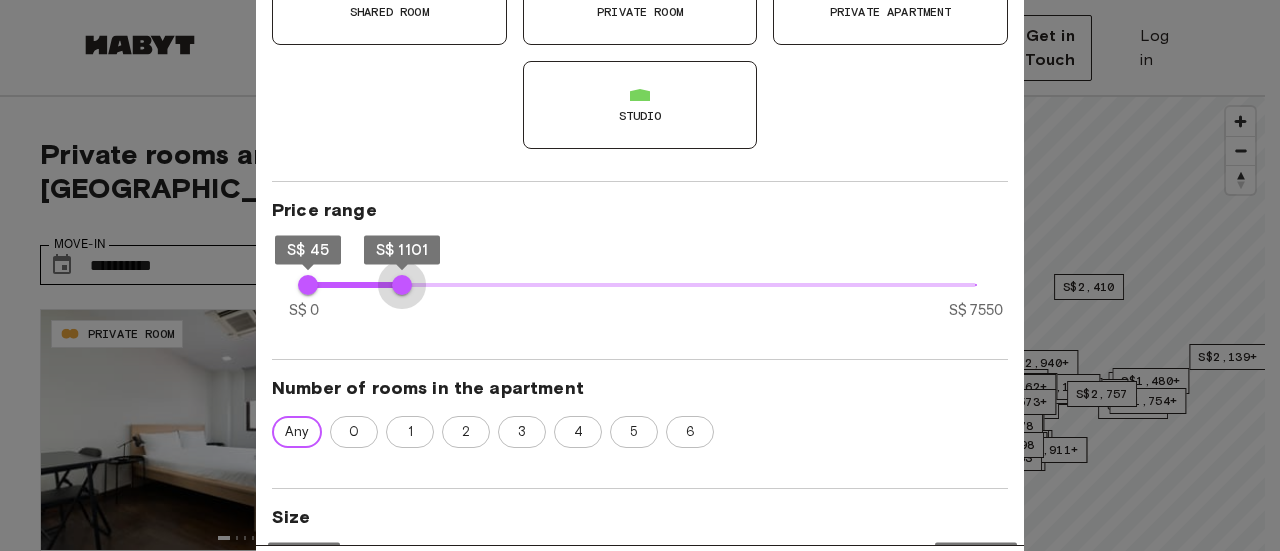 drag, startPoint x: 974, startPoint y: 293, endPoint x: 402, endPoint y: 284, distance: 572.0708 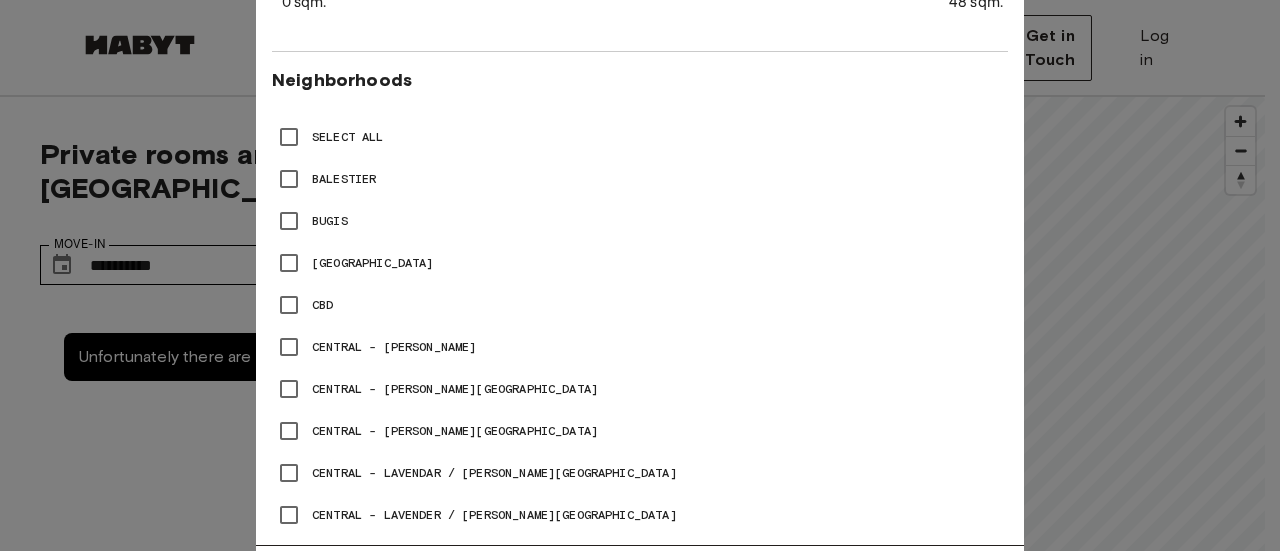 scroll, scrollTop: 900, scrollLeft: 0, axis: vertical 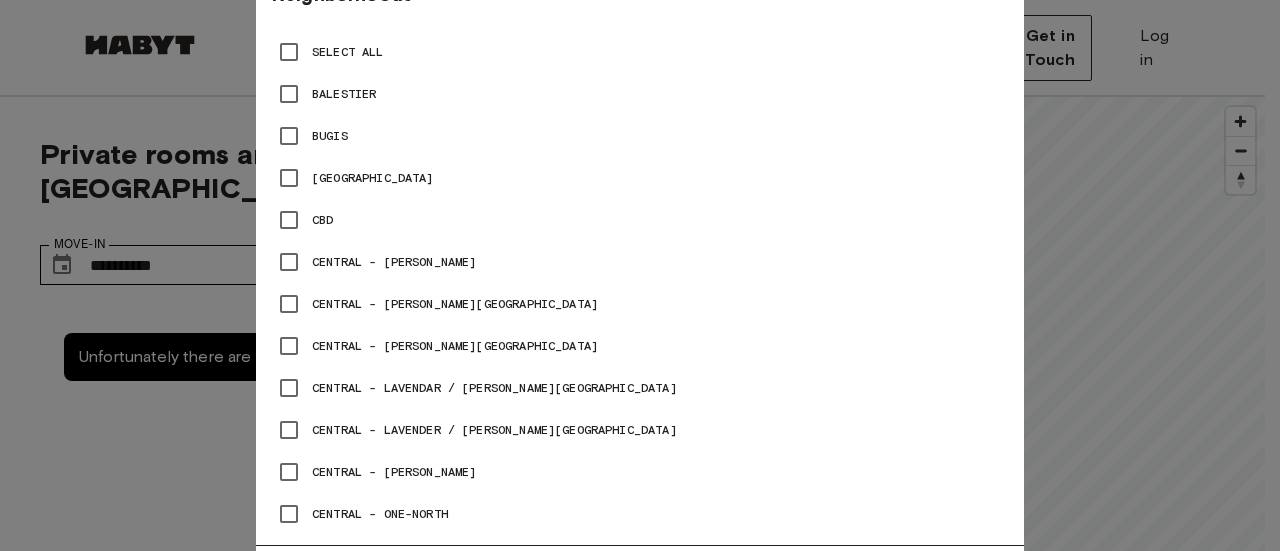 click on "Central - Lavender / [PERSON_NAME][GEOGRAPHIC_DATA]" at bounding box center [494, 430] 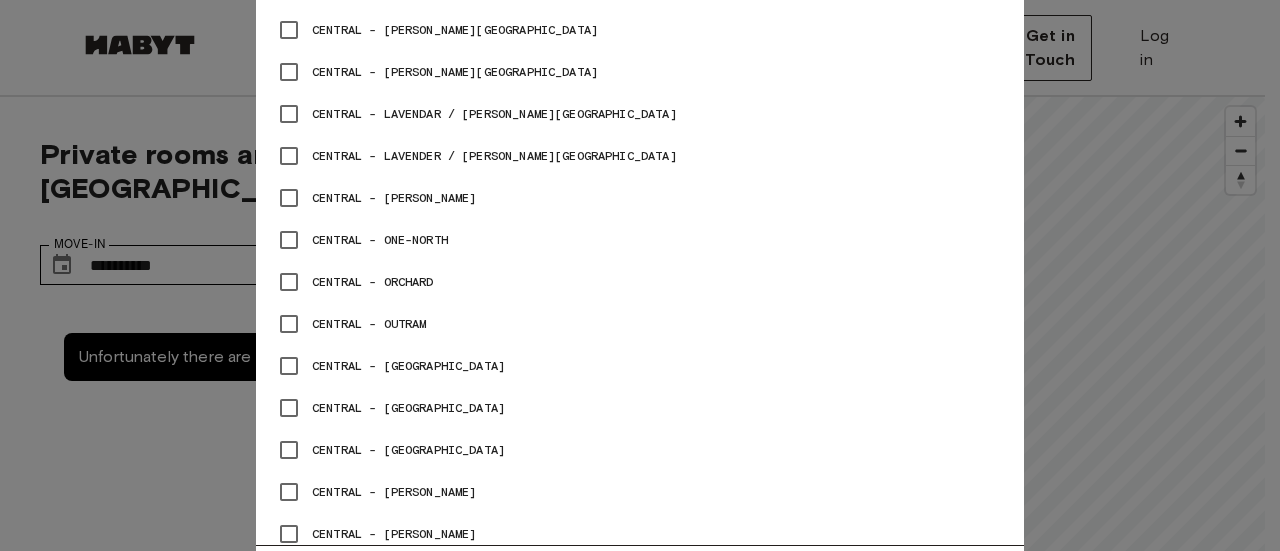 scroll, scrollTop: 1200, scrollLeft: 0, axis: vertical 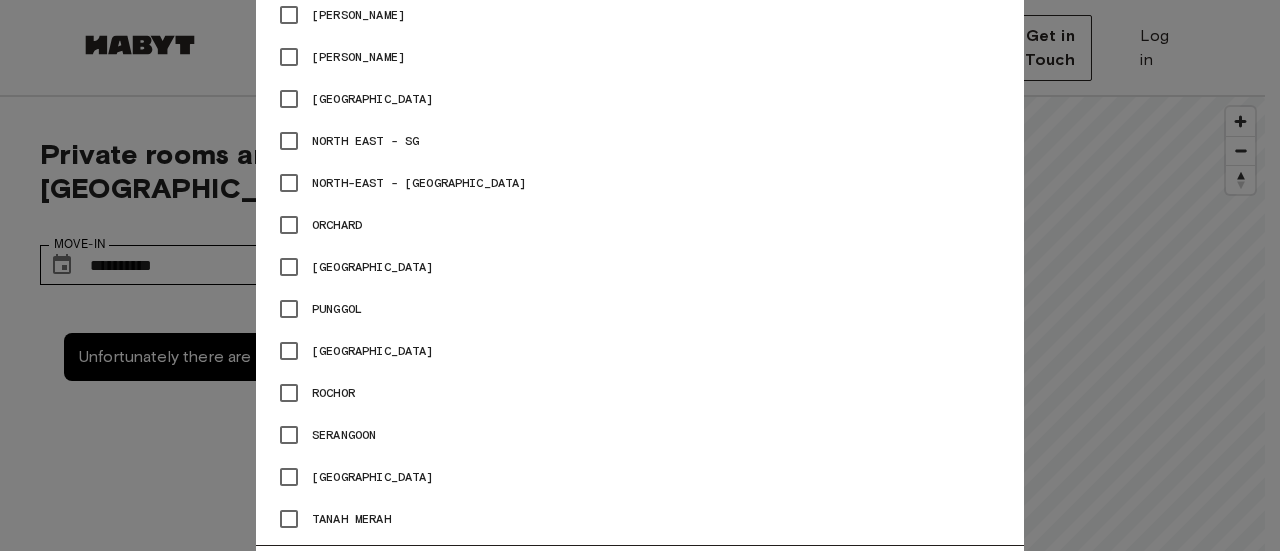 click on "[GEOGRAPHIC_DATA]" at bounding box center (373, 351) 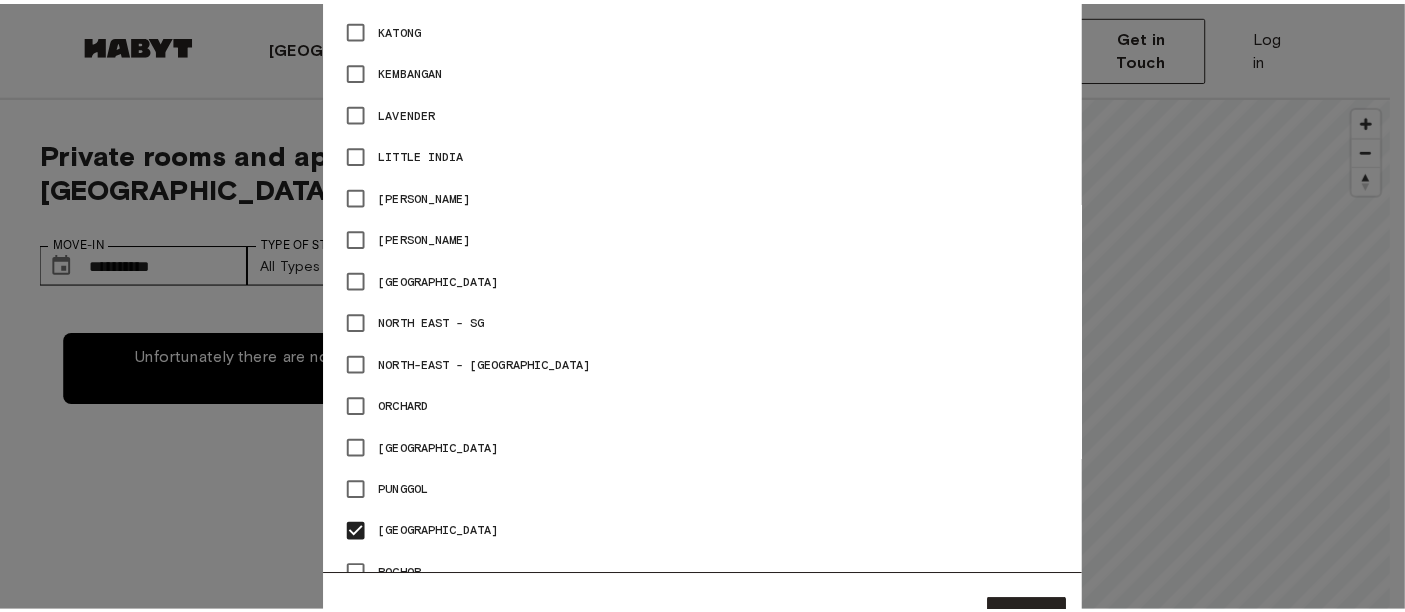scroll, scrollTop: 2466, scrollLeft: 0, axis: vertical 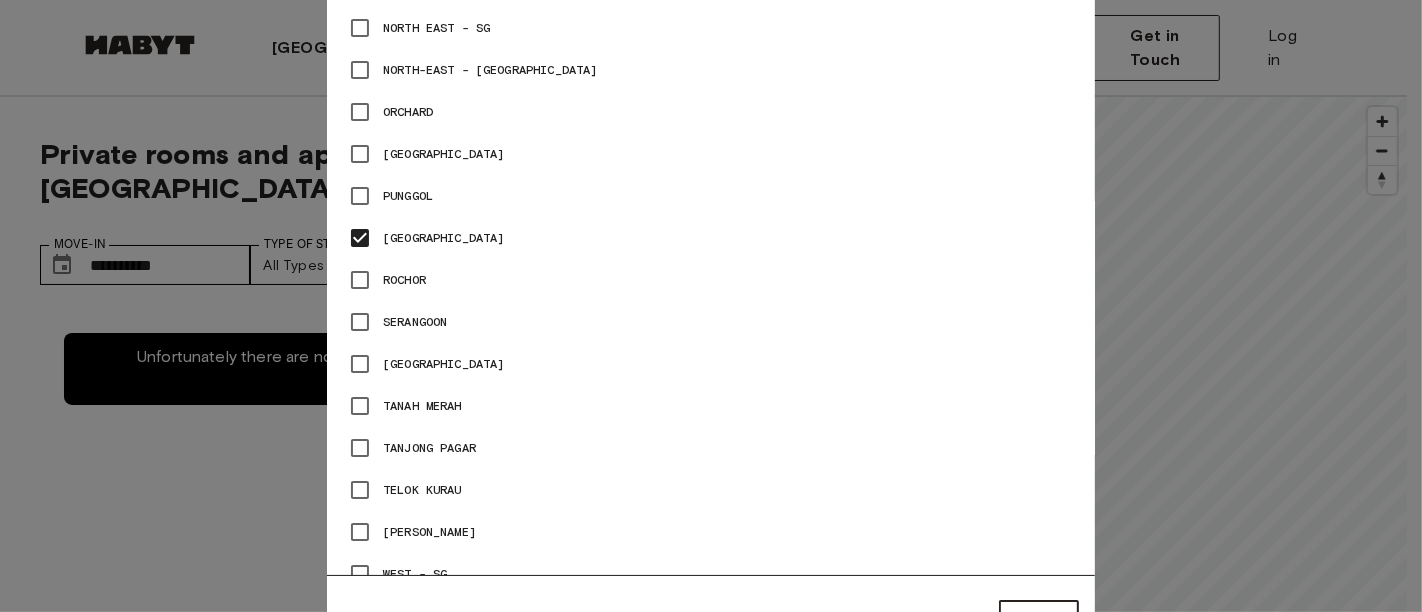 click on "Clear All Apply" at bounding box center (711, 621) 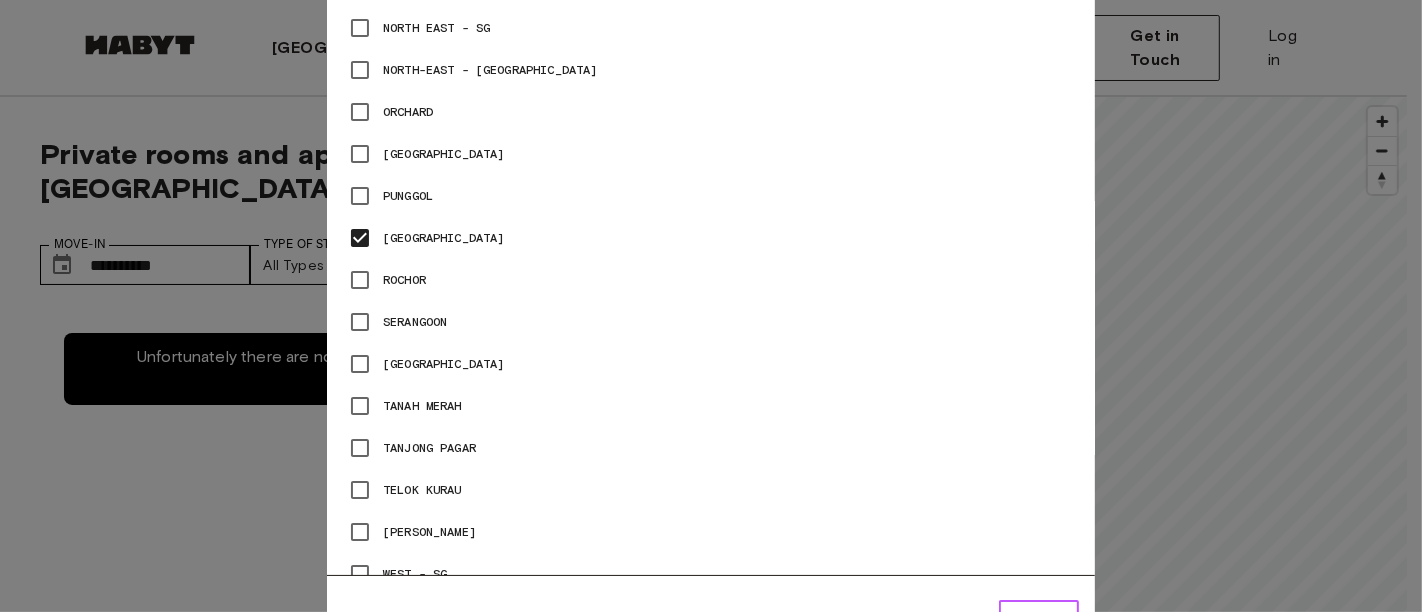 click on "Apply" at bounding box center (1039, 621) 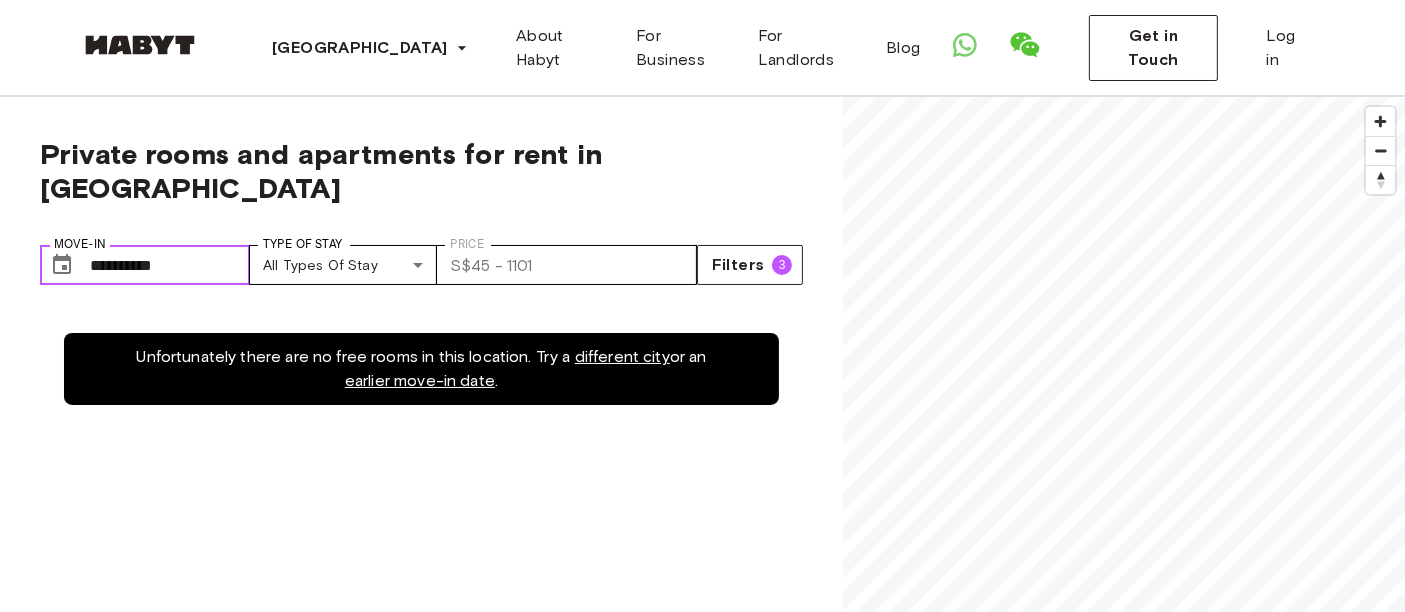 click on "**********" at bounding box center [170, 265] 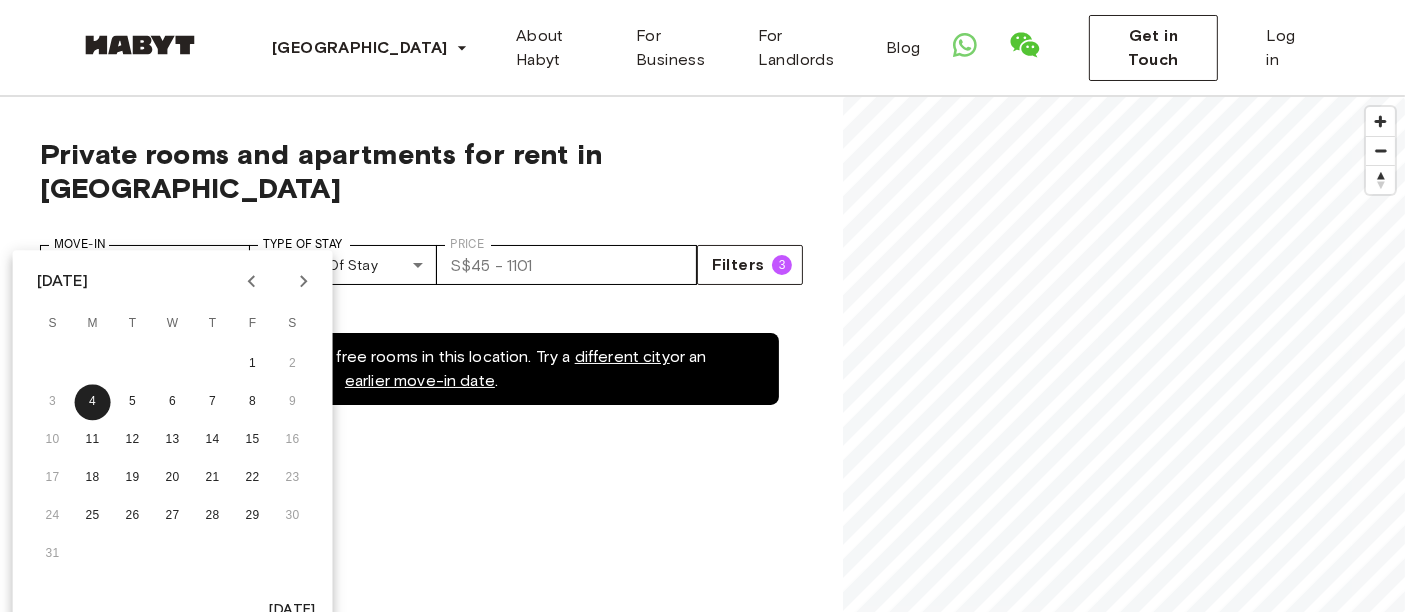 click 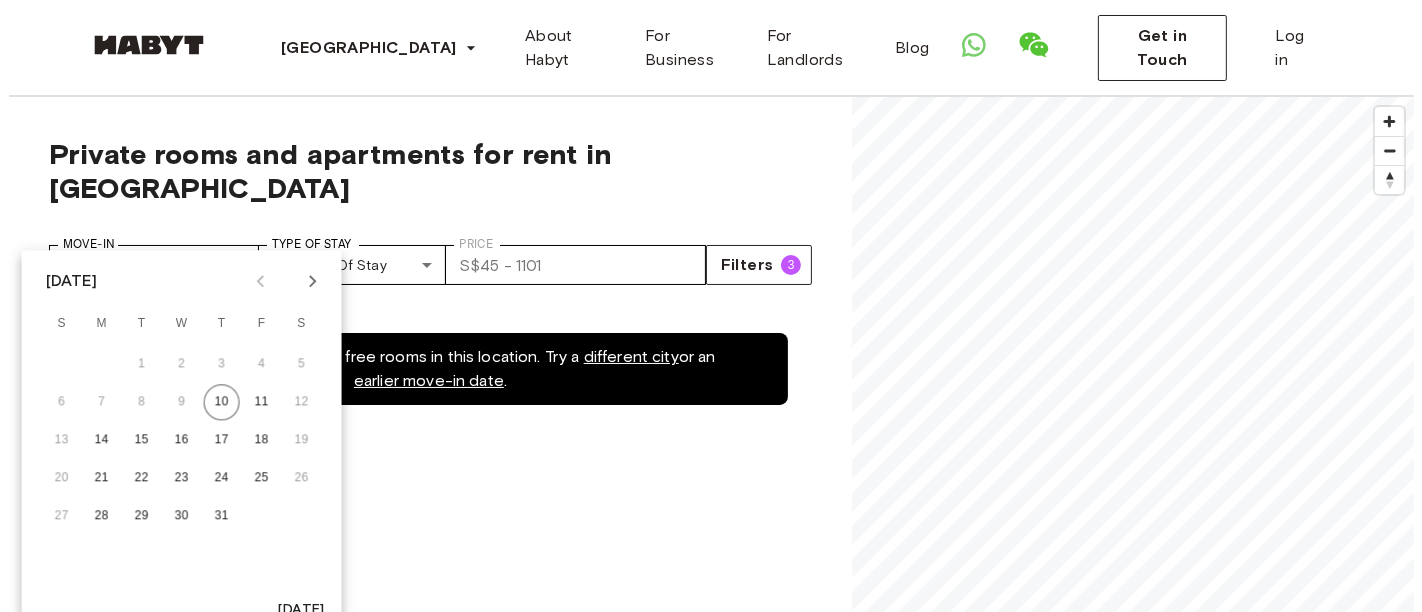 scroll, scrollTop: 24, scrollLeft: 0, axis: vertical 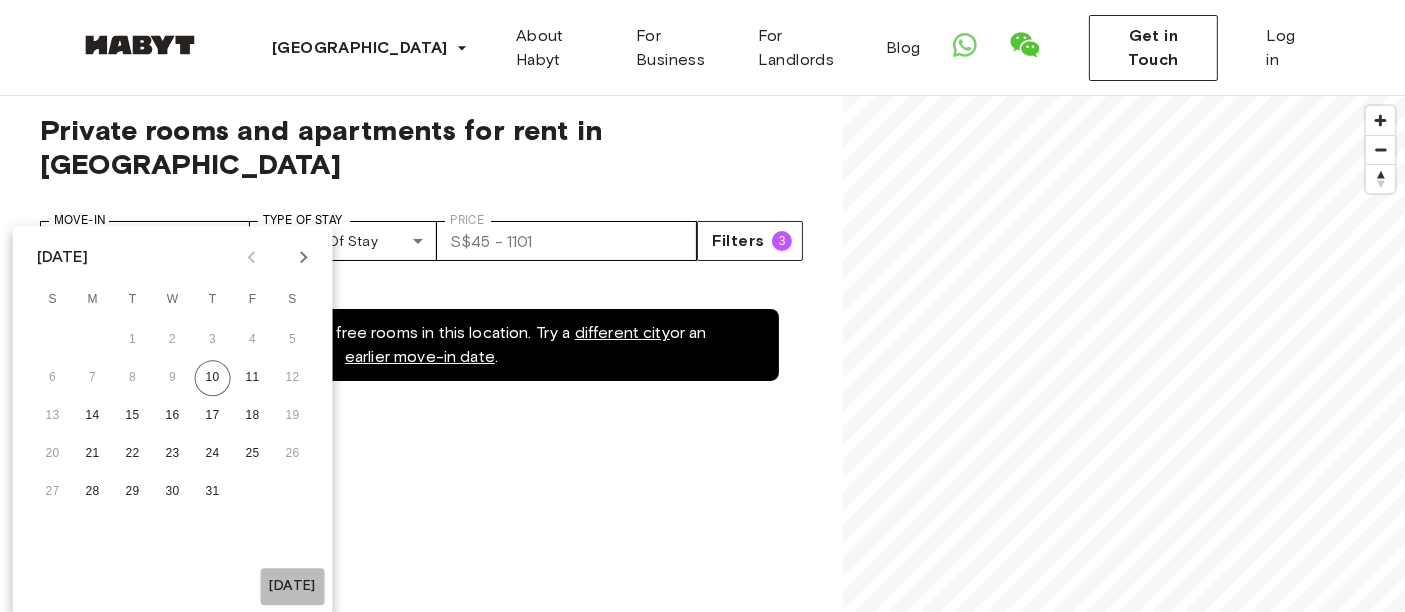 click on "[DATE]" at bounding box center [293, 586] 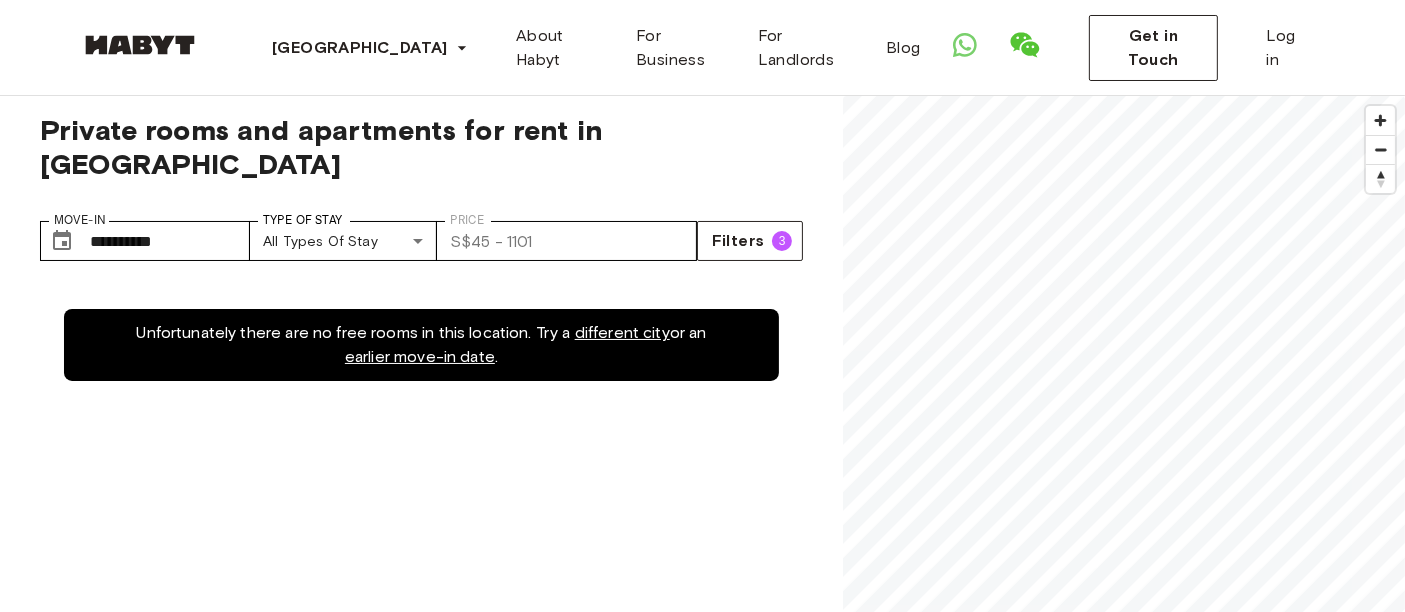 click on "Unfortunately there are no free rooms in this location. Try a   different city  or an   earlier move-in date ." at bounding box center (421, 591) 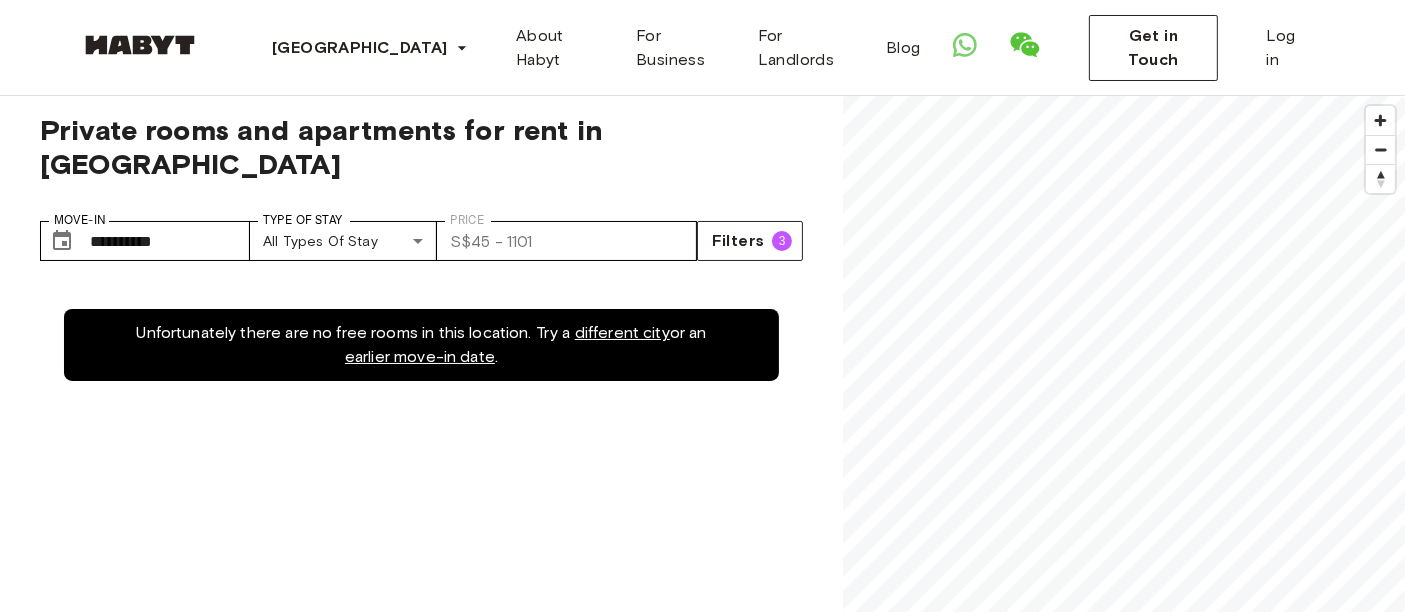 click on "Unfortunately there are no free rooms in this location. Try a   different city  or an   earlier move-in date ." at bounding box center [421, 591] 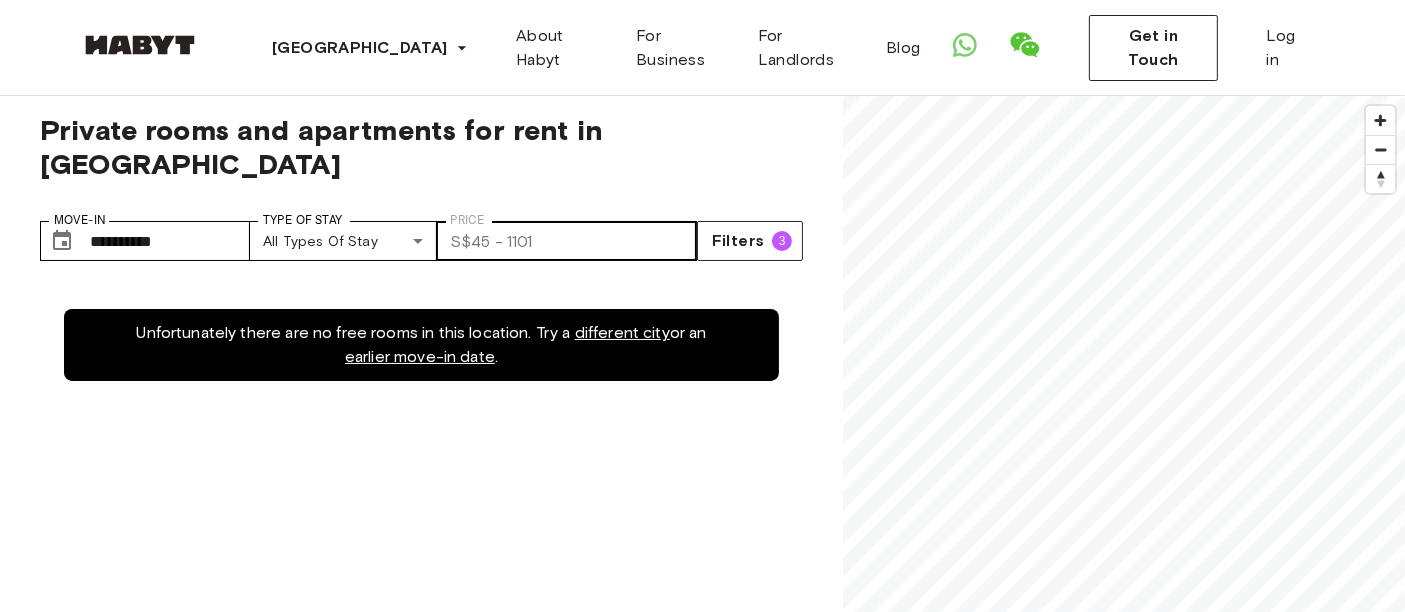 click on "​ S$ 45 - 1101 Price" at bounding box center [566, 241] 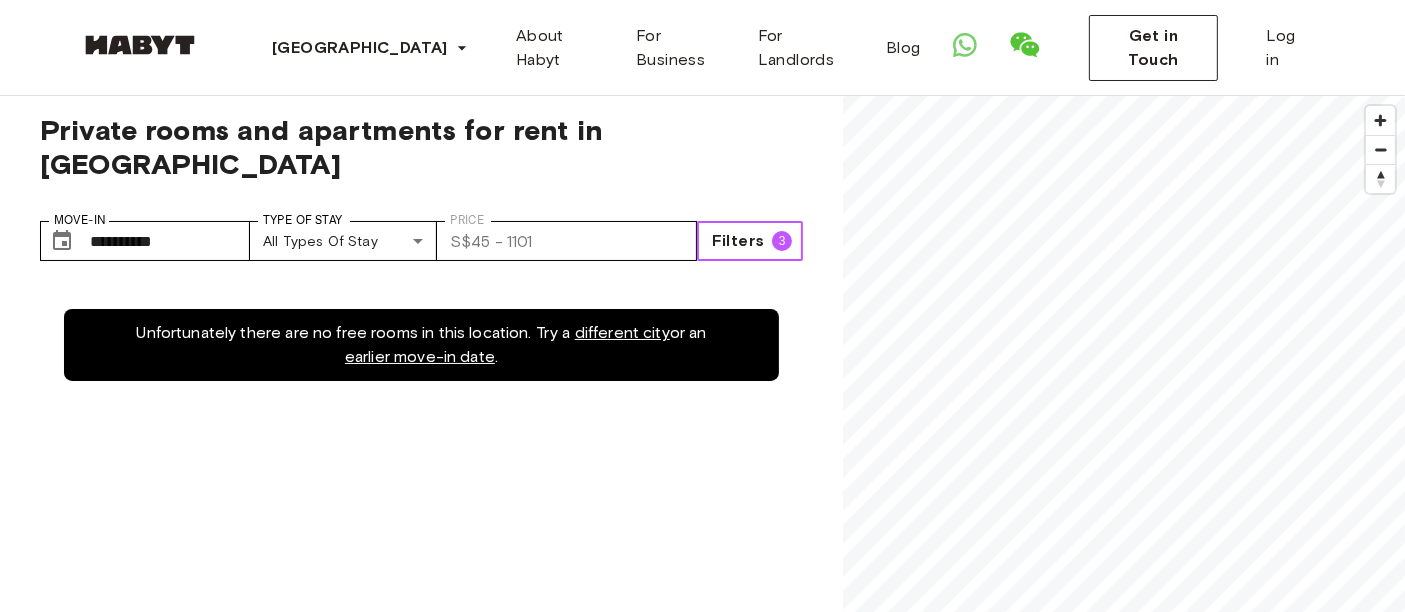 click on "Filters" at bounding box center [738, 241] 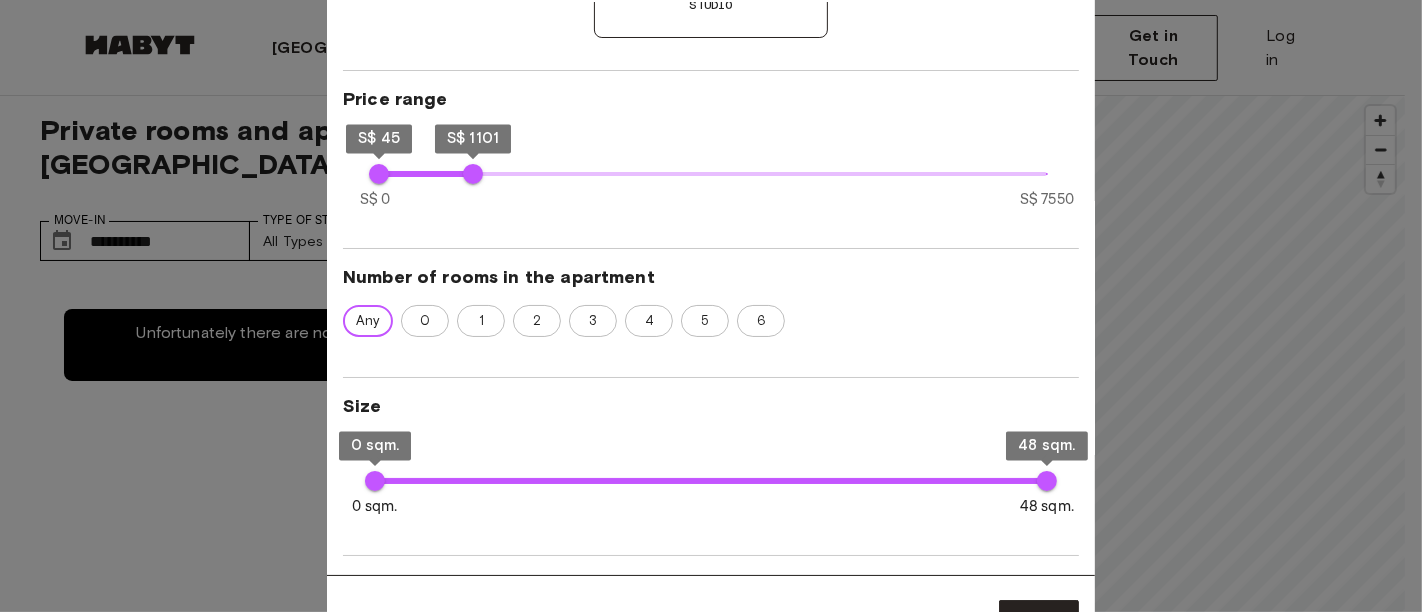 scroll, scrollTop: 333, scrollLeft: 0, axis: vertical 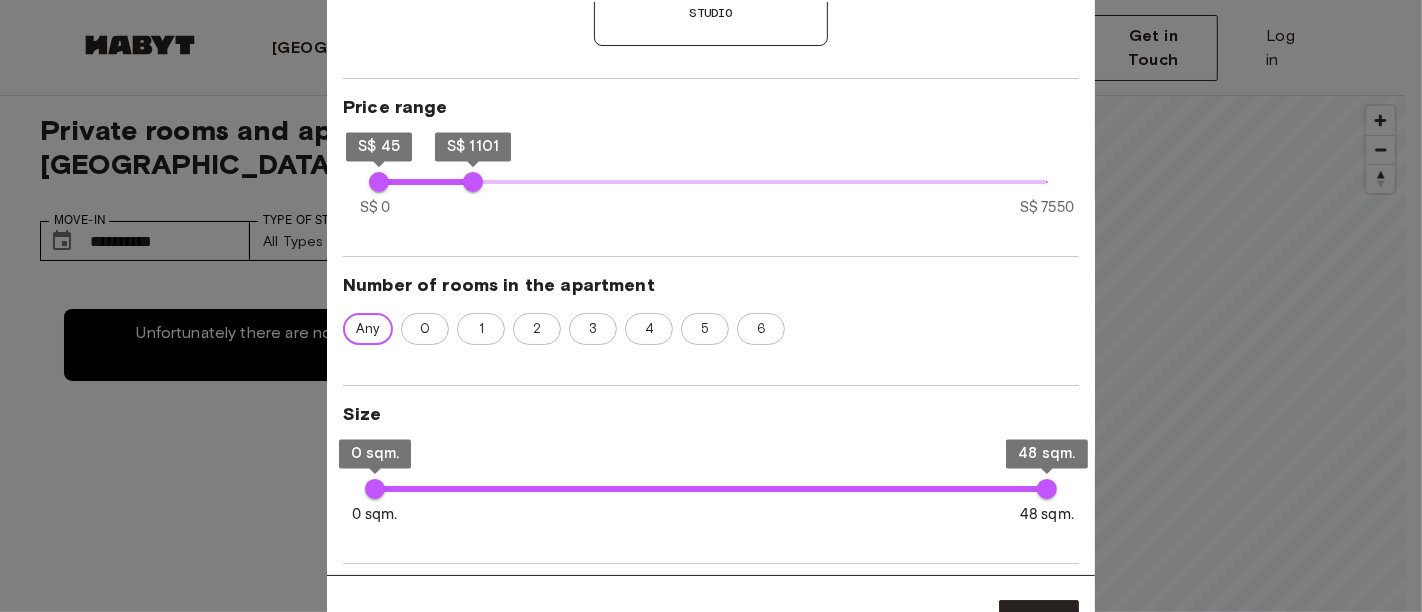 type on "****" 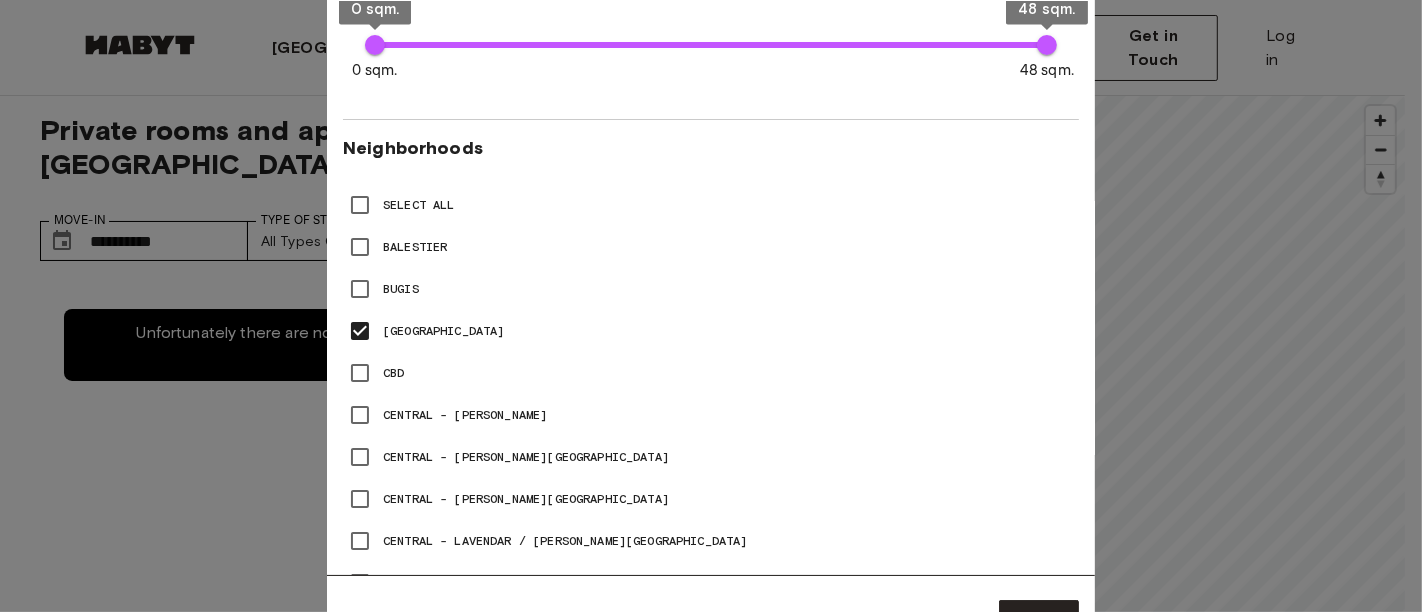 scroll, scrollTop: 777, scrollLeft: 0, axis: vertical 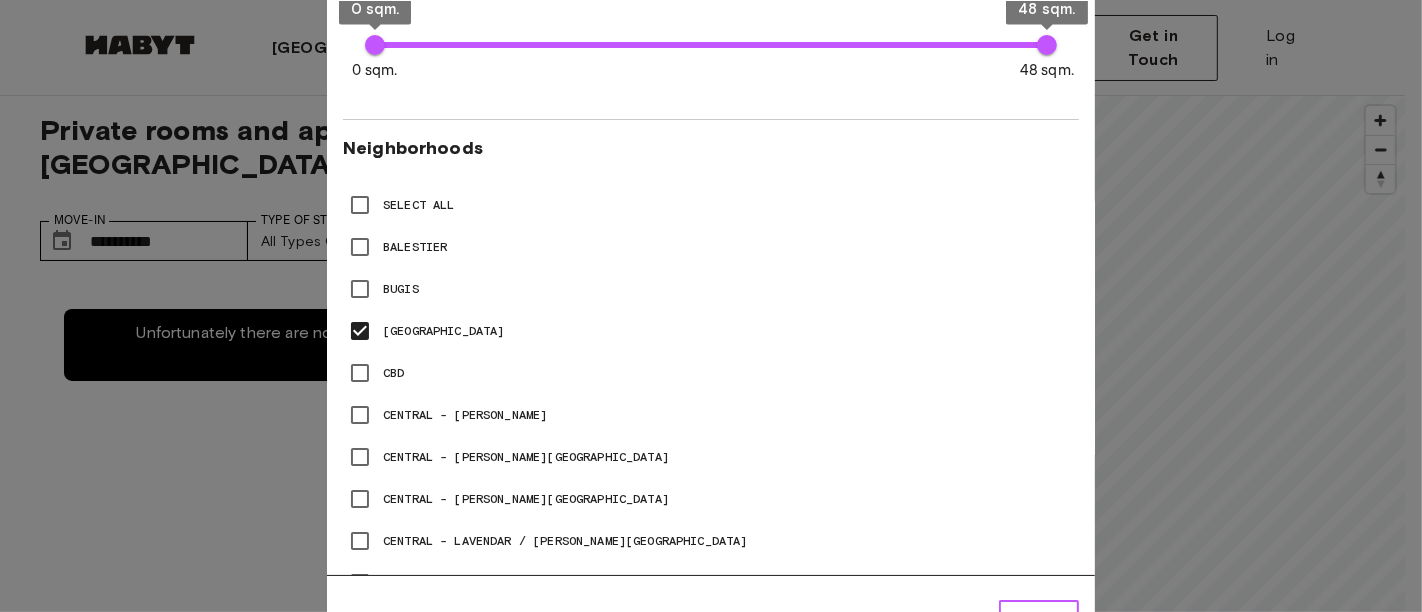 click on "Apply" at bounding box center (1039, 621) 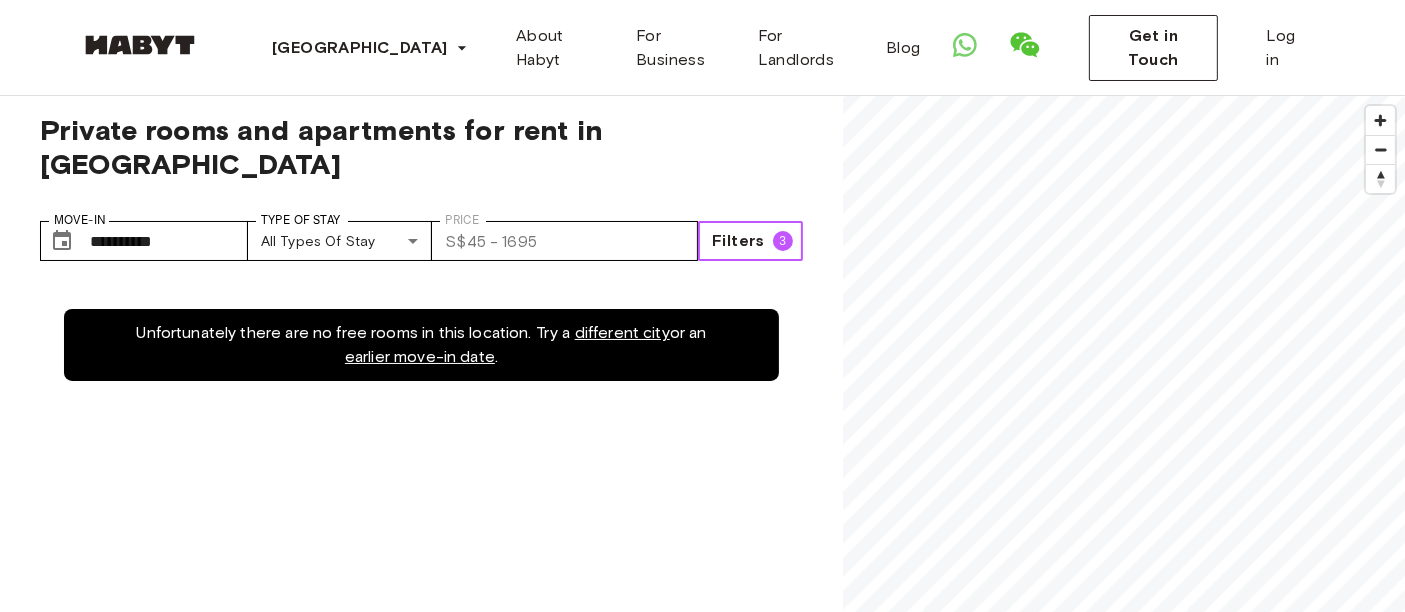 click on "Filters 3" at bounding box center [750, 241] 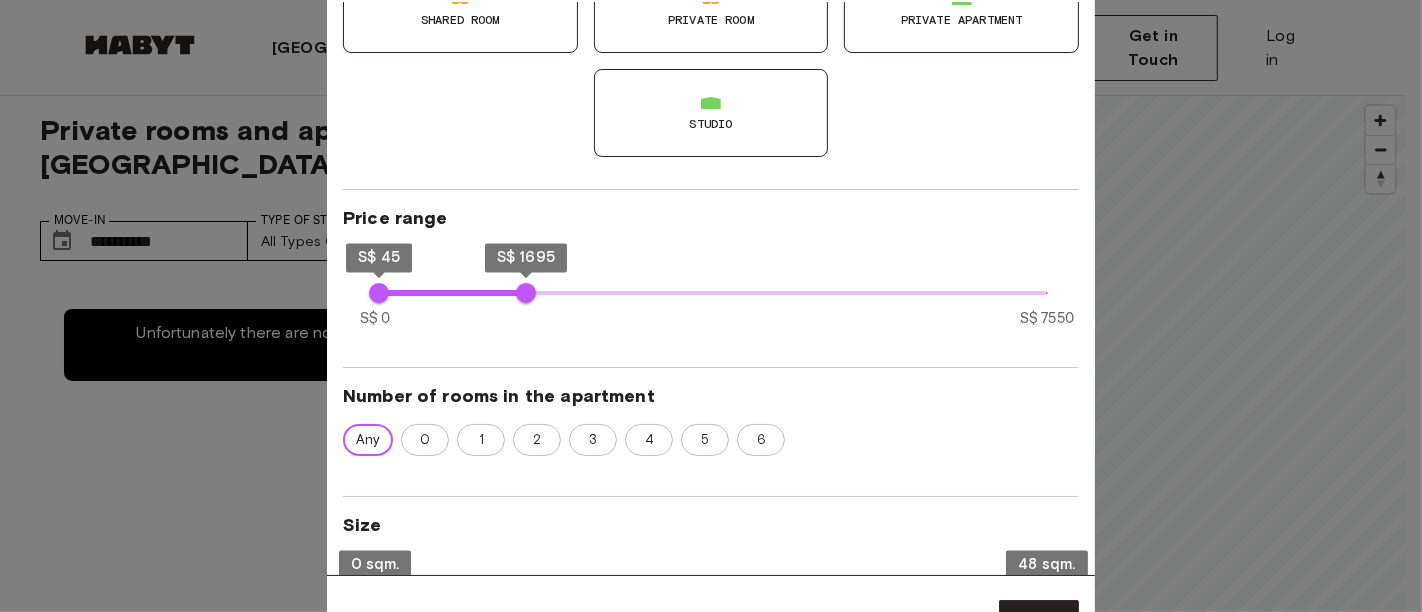 scroll, scrollTop: 0, scrollLeft: 0, axis: both 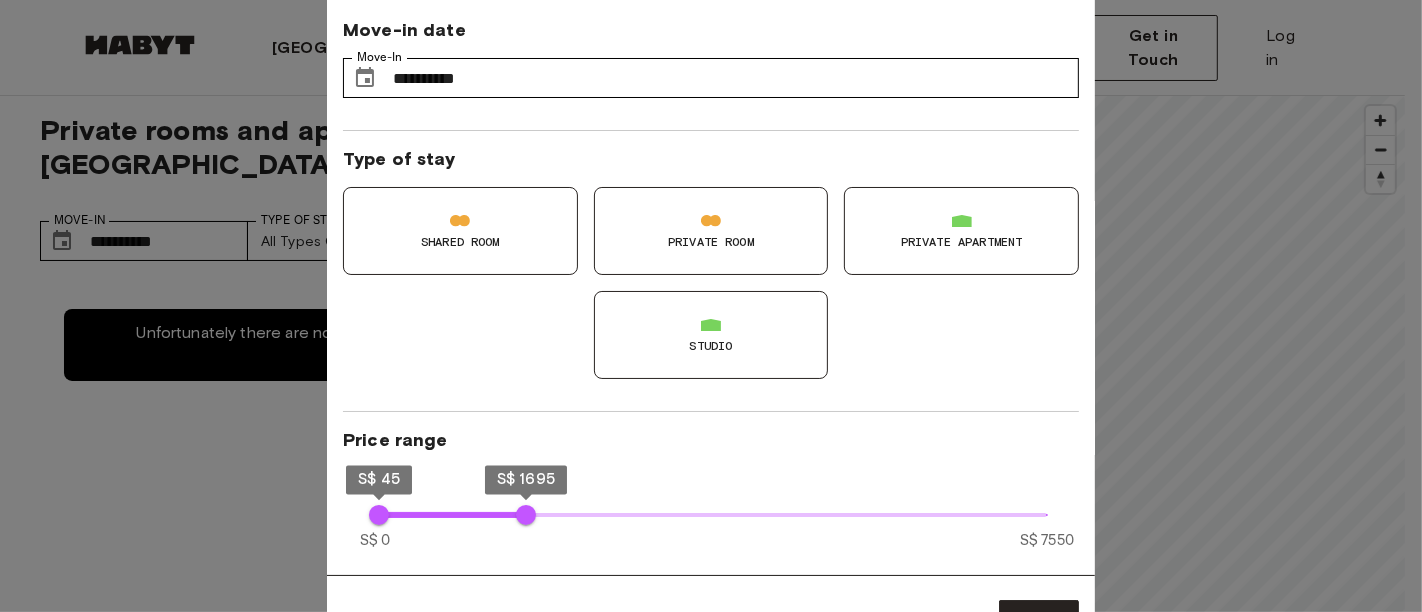 click on "**********" at bounding box center [711, 66] 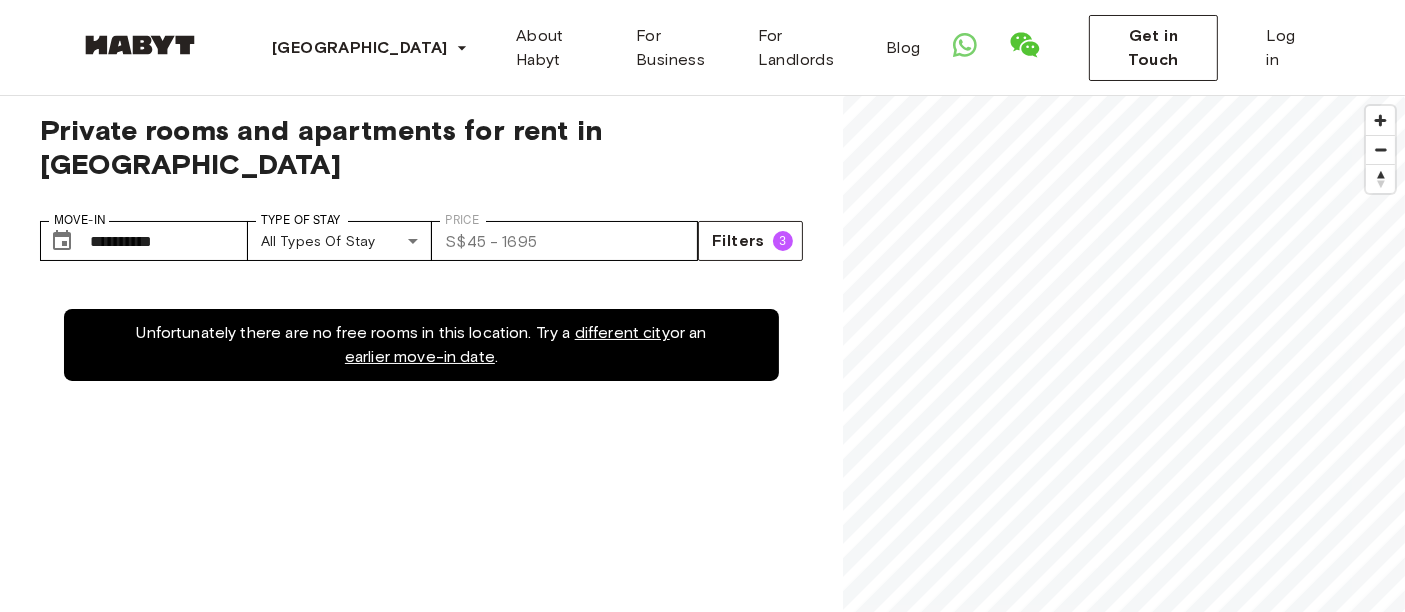 click on "Unfortunately there are no free rooms in this location. Try a   different city  or an   earlier move-in date ." at bounding box center [421, 591] 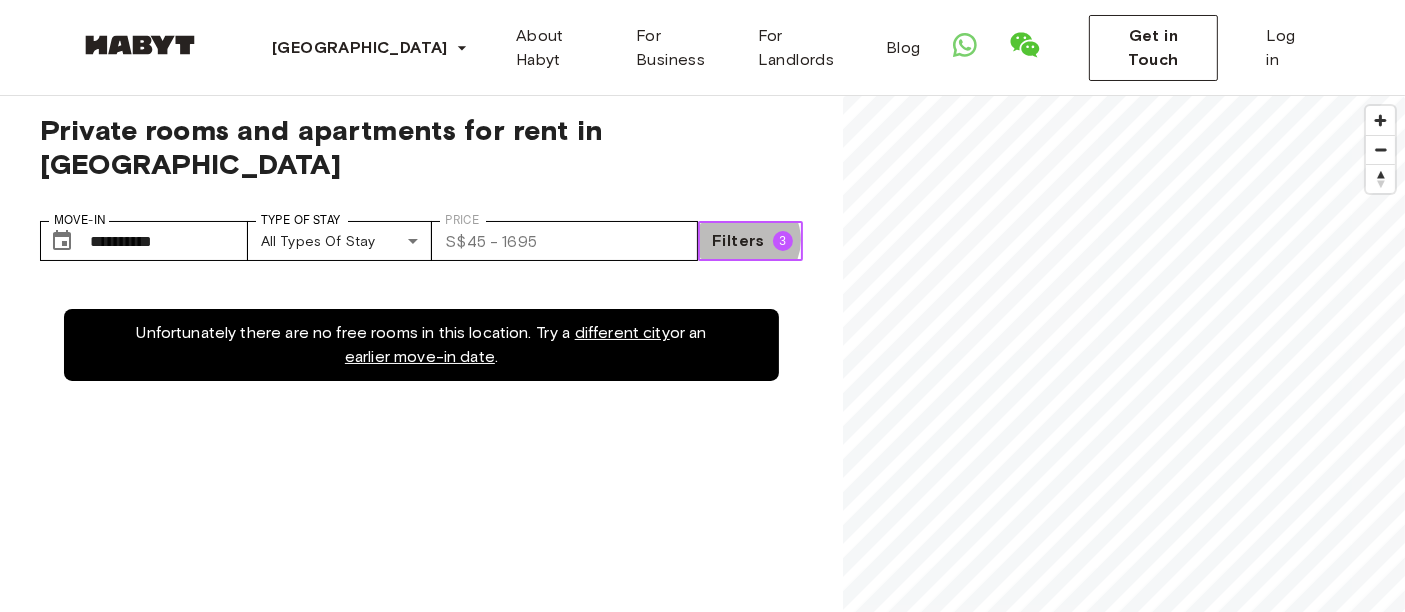 click on "Filters" at bounding box center [738, 241] 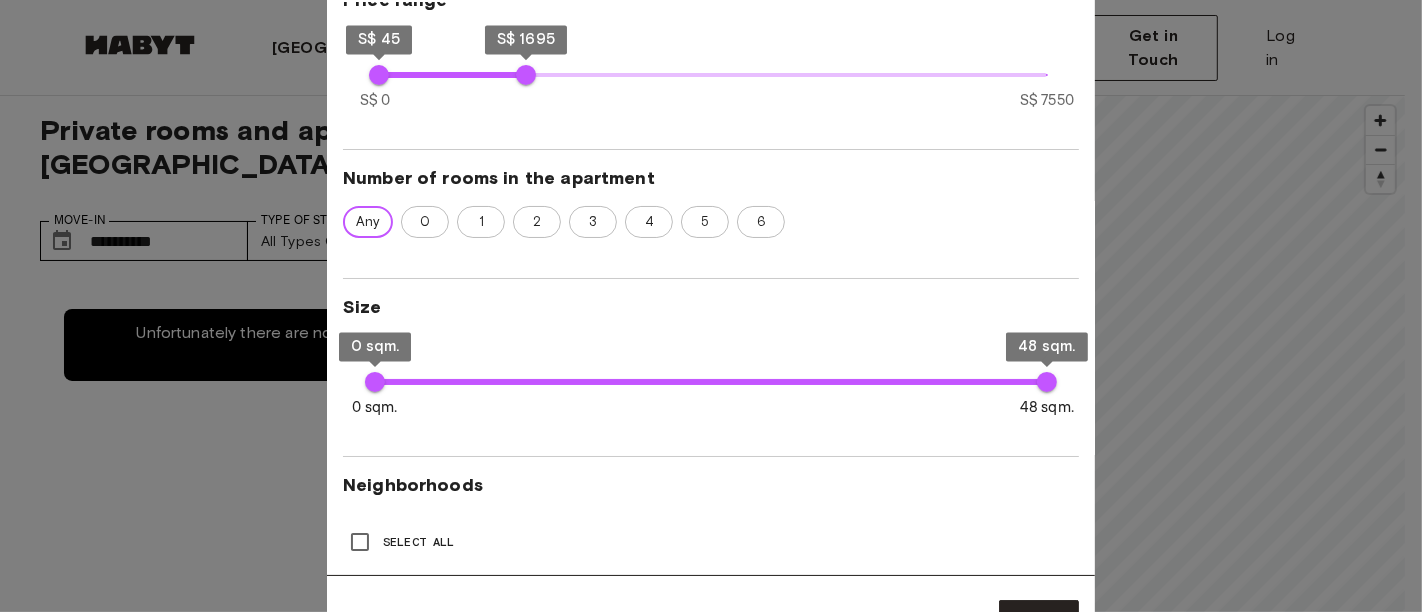 scroll, scrollTop: 444, scrollLeft: 0, axis: vertical 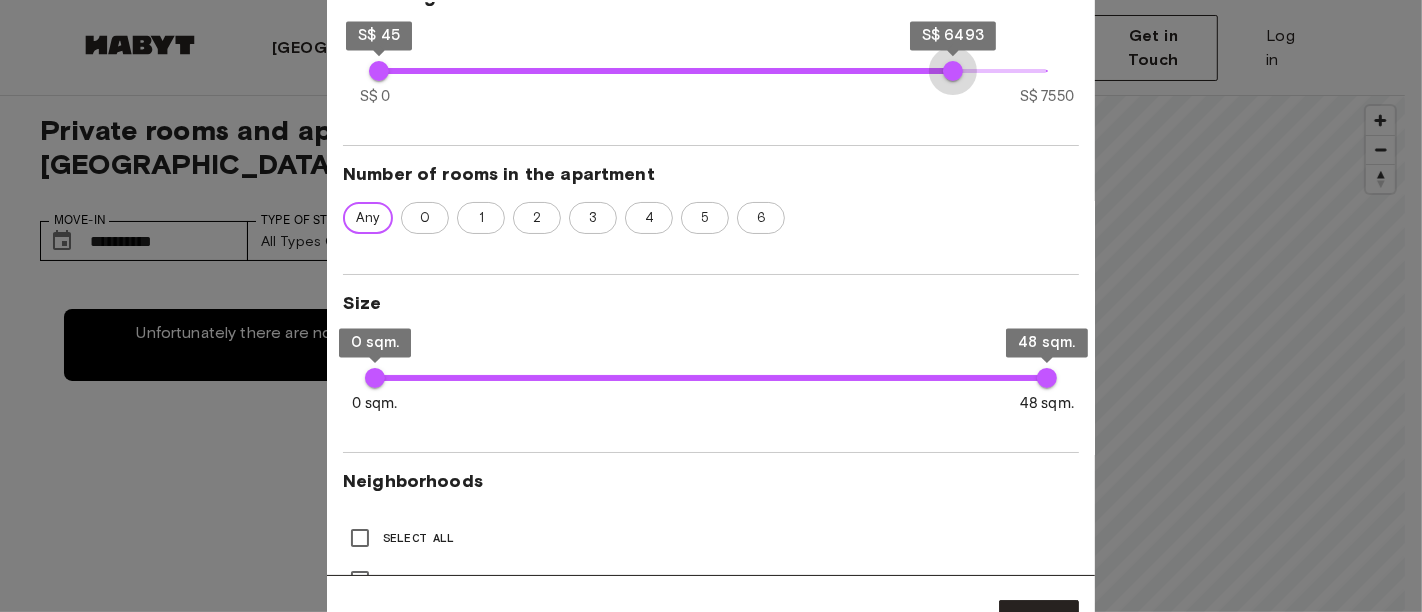 type on "****" 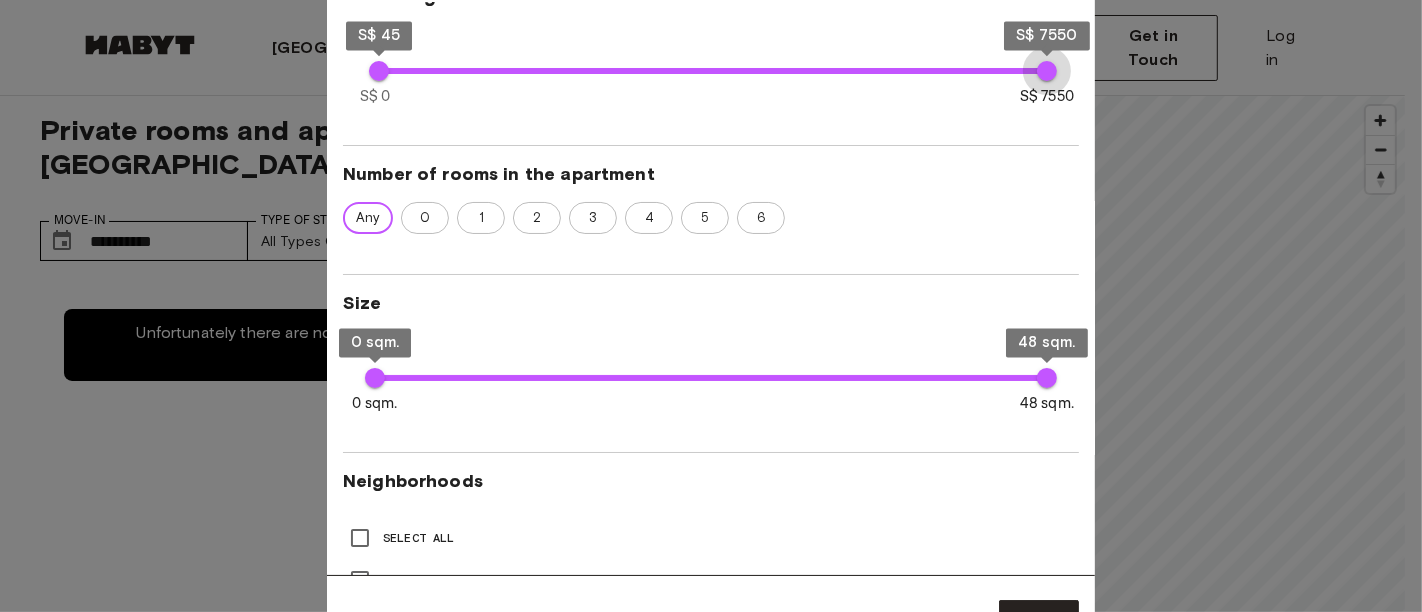 drag, startPoint x: 531, startPoint y: 68, endPoint x: 1137, endPoint y: 85, distance: 606.2384 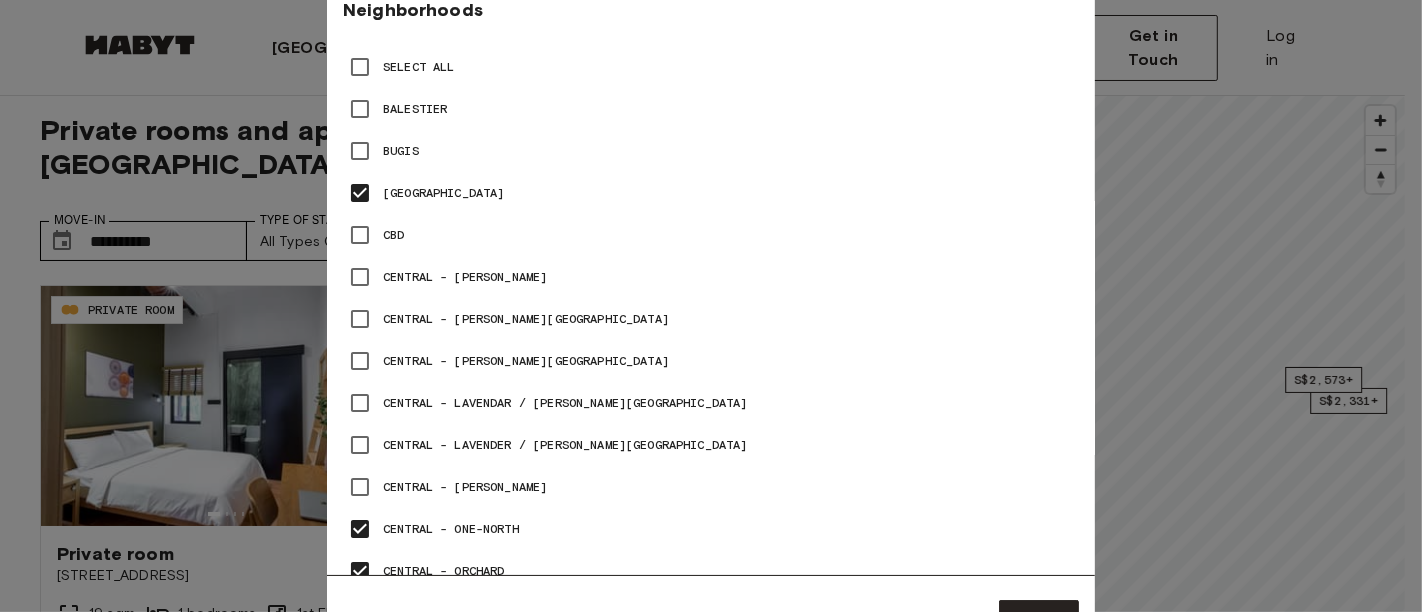 scroll, scrollTop: 555, scrollLeft: 0, axis: vertical 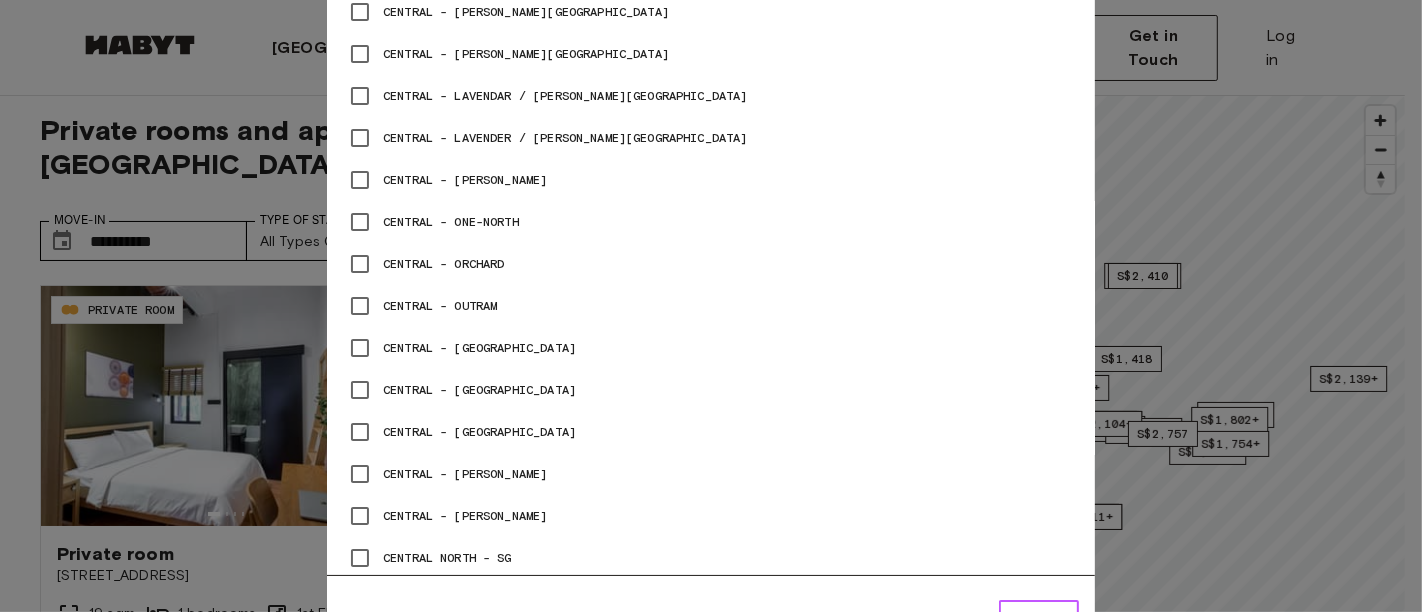 click on "Apply" at bounding box center [1039, 621] 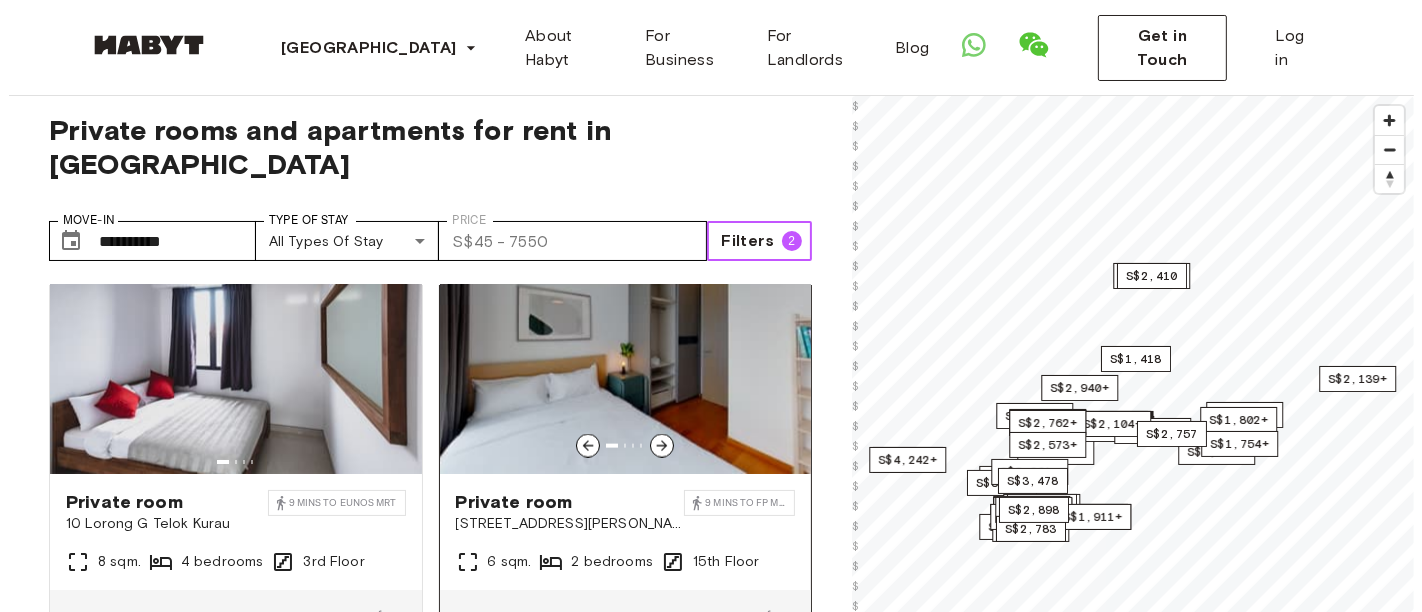 scroll, scrollTop: 2888, scrollLeft: 0, axis: vertical 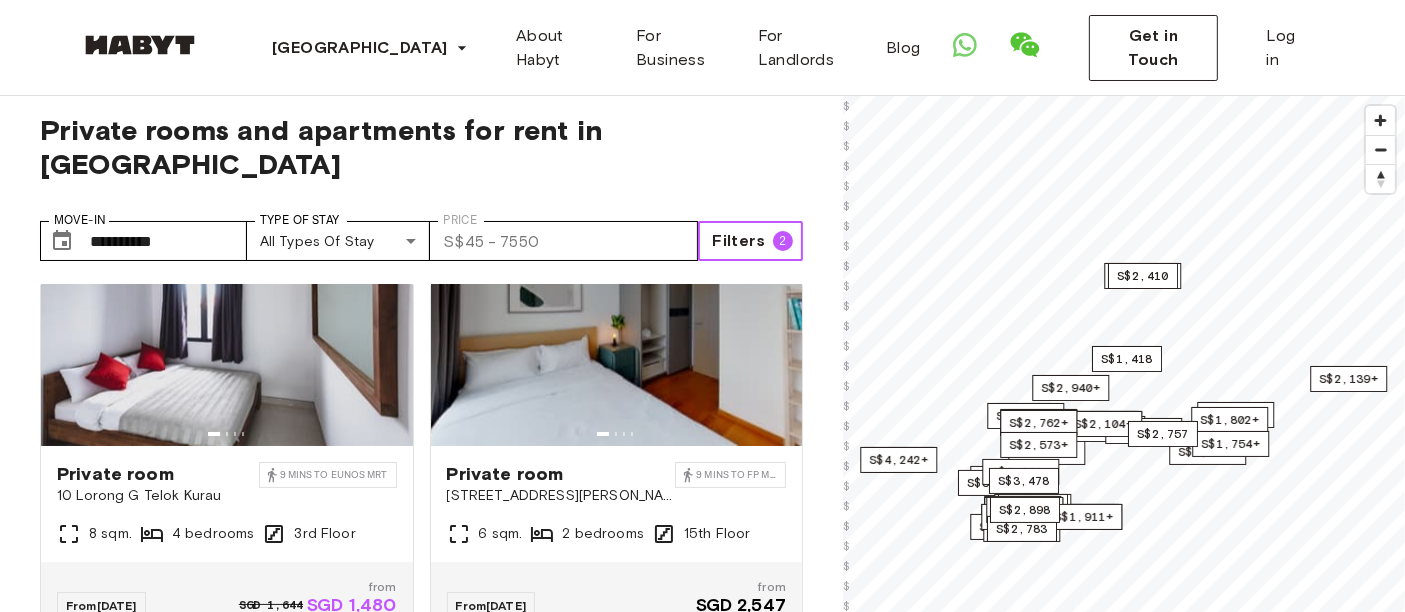 click on "Filters" at bounding box center (738, 241) 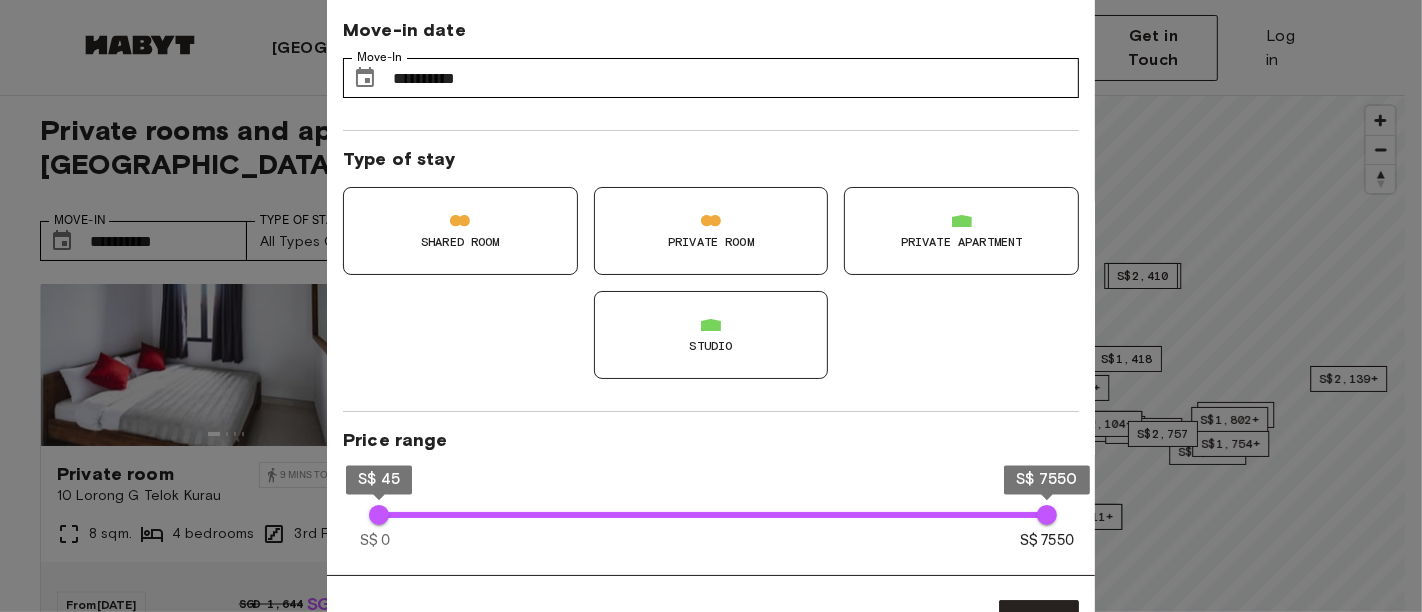 click on "S$ 0 S$ 7550 S$ 45 S$ 7550" at bounding box center [711, 515] 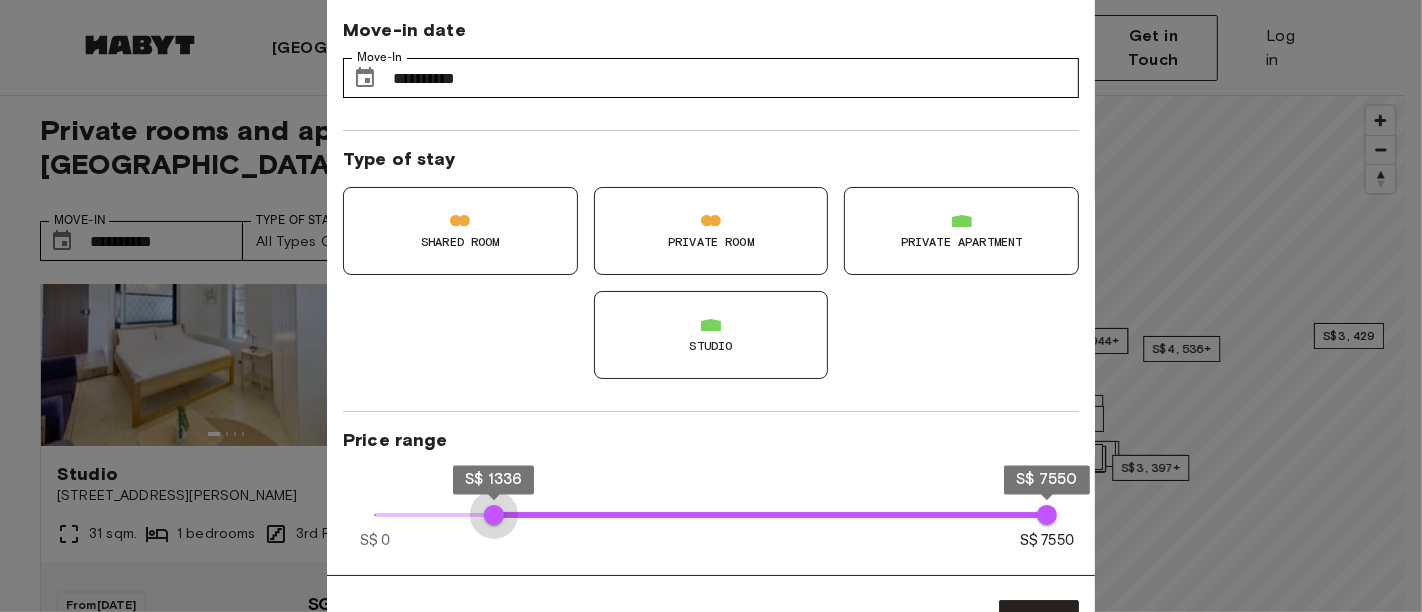 type on "*" 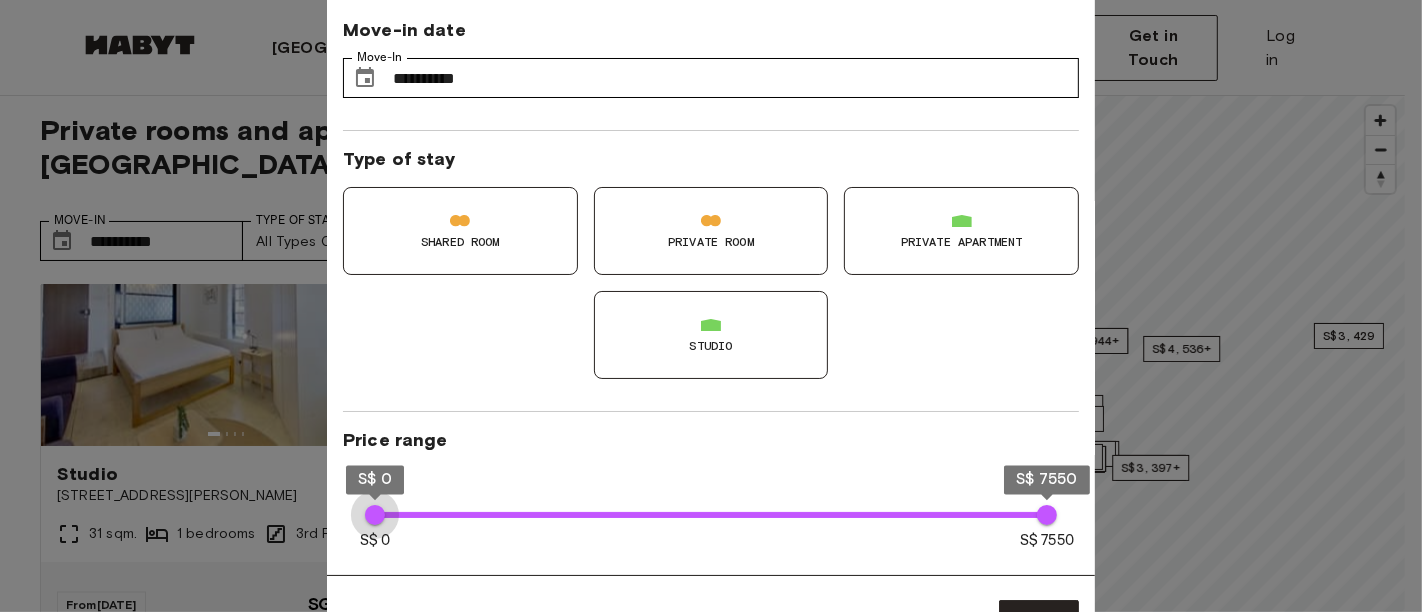 drag, startPoint x: 648, startPoint y: 513, endPoint x: 328, endPoint y: 515, distance: 320.00626 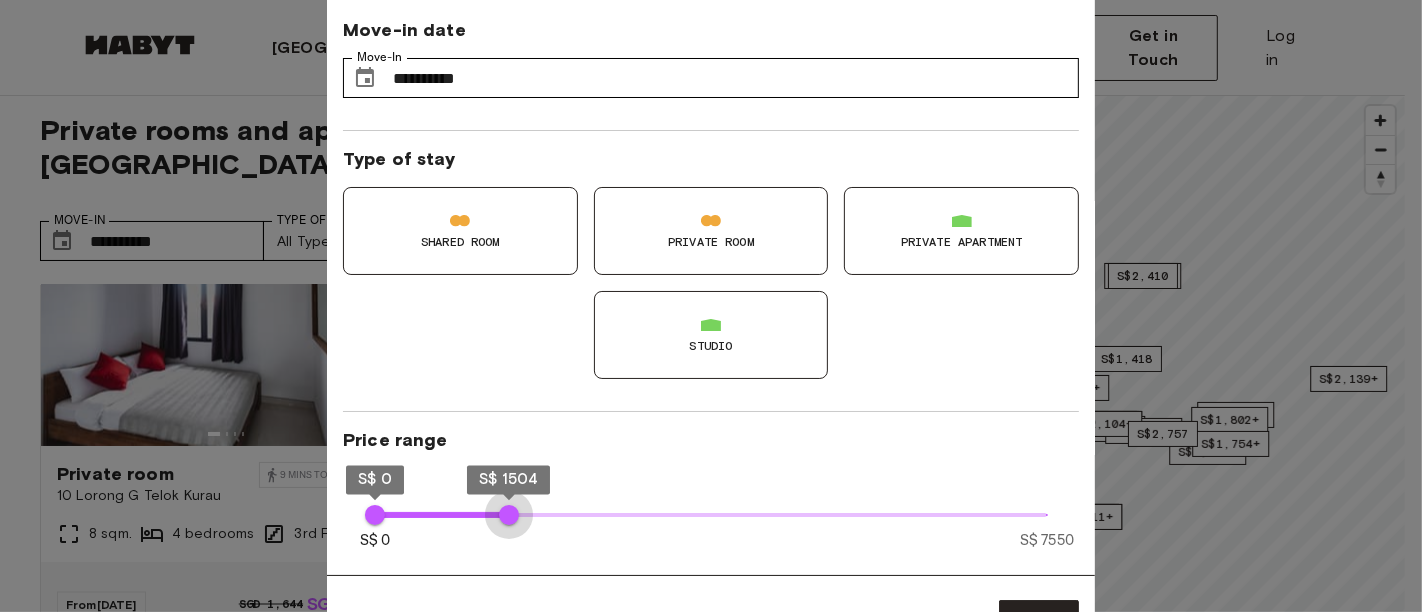 type on "****" 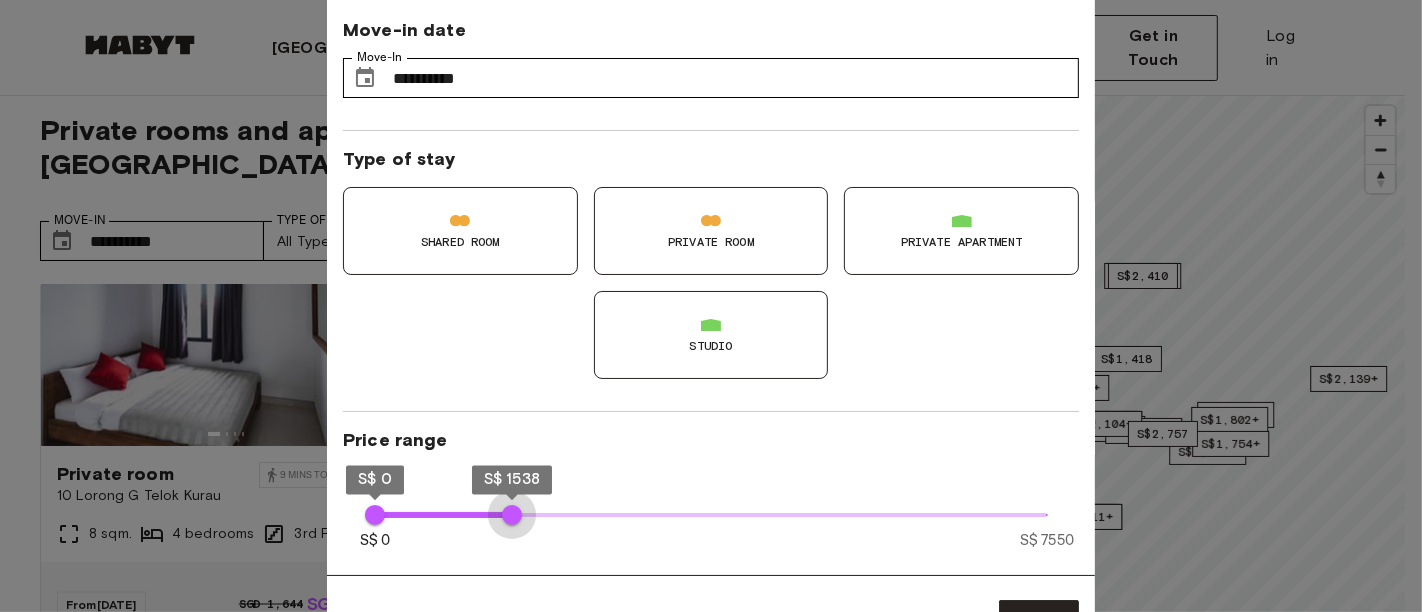 drag, startPoint x: 1046, startPoint y: 519, endPoint x: 512, endPoint y: 531, distance: 534.1348 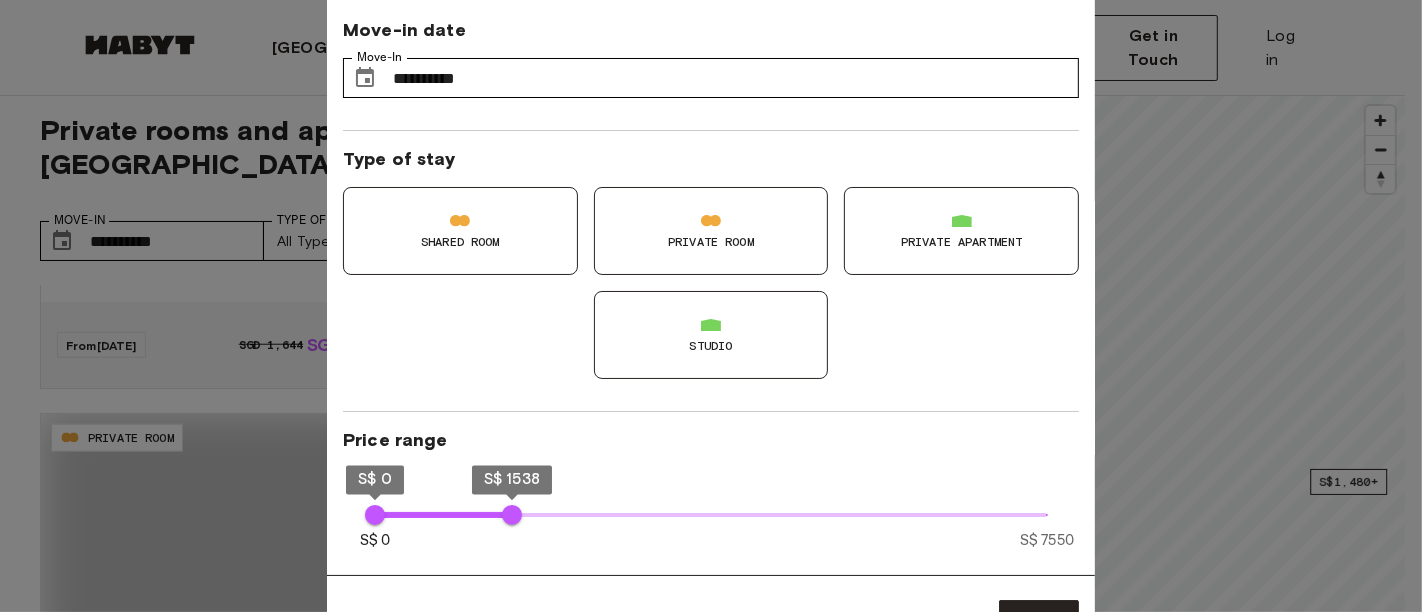 scroll, scrollTop: 1757, scrollLeft: 0, axis: vertical 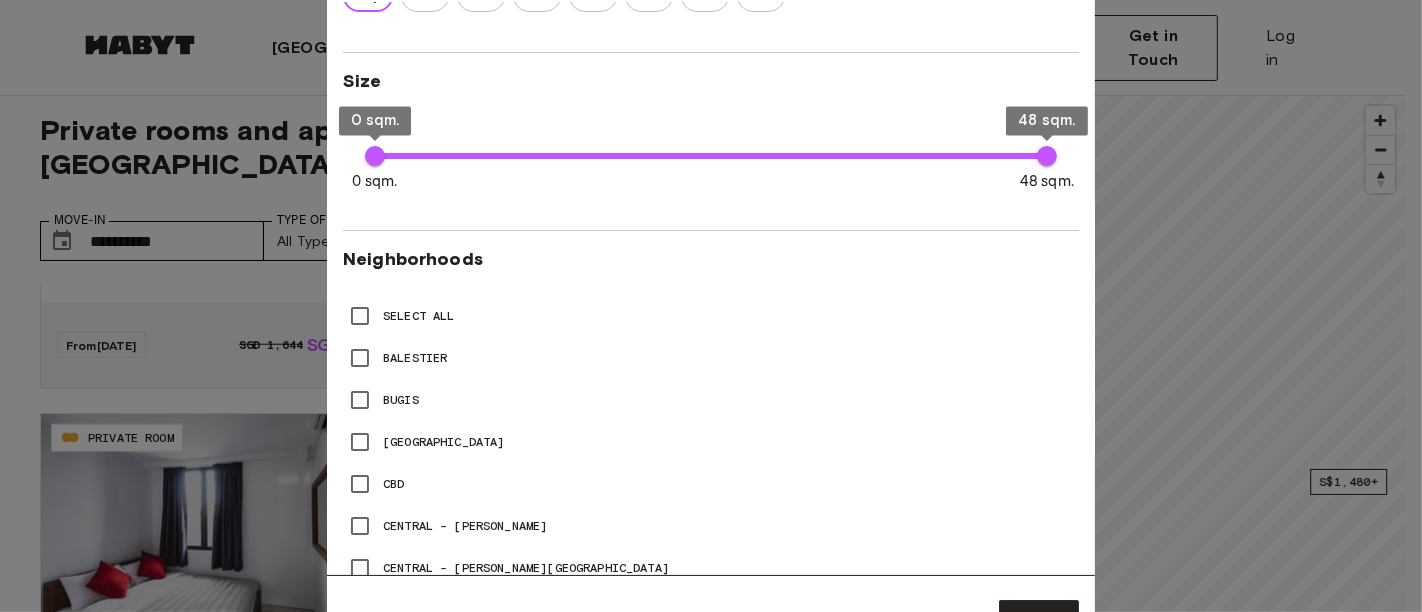 click on "Clear All Apply" at bounding box center (711, 621) 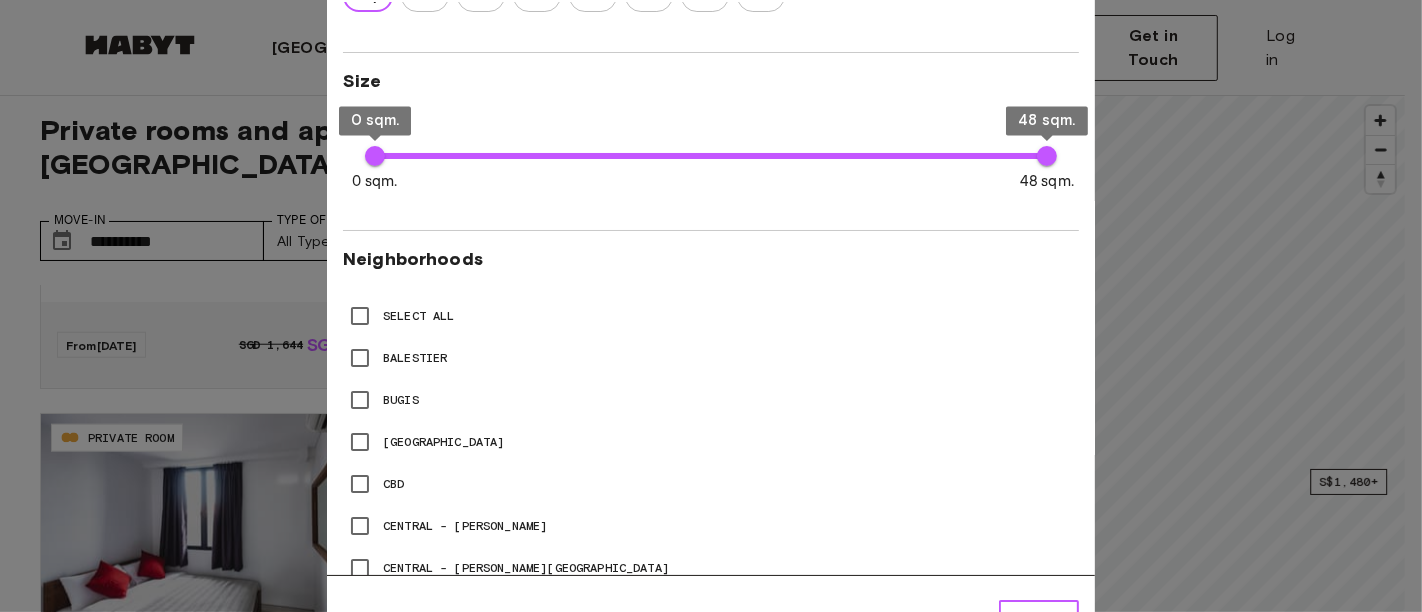 click on "Apply" at bounding box center (1039, 621) 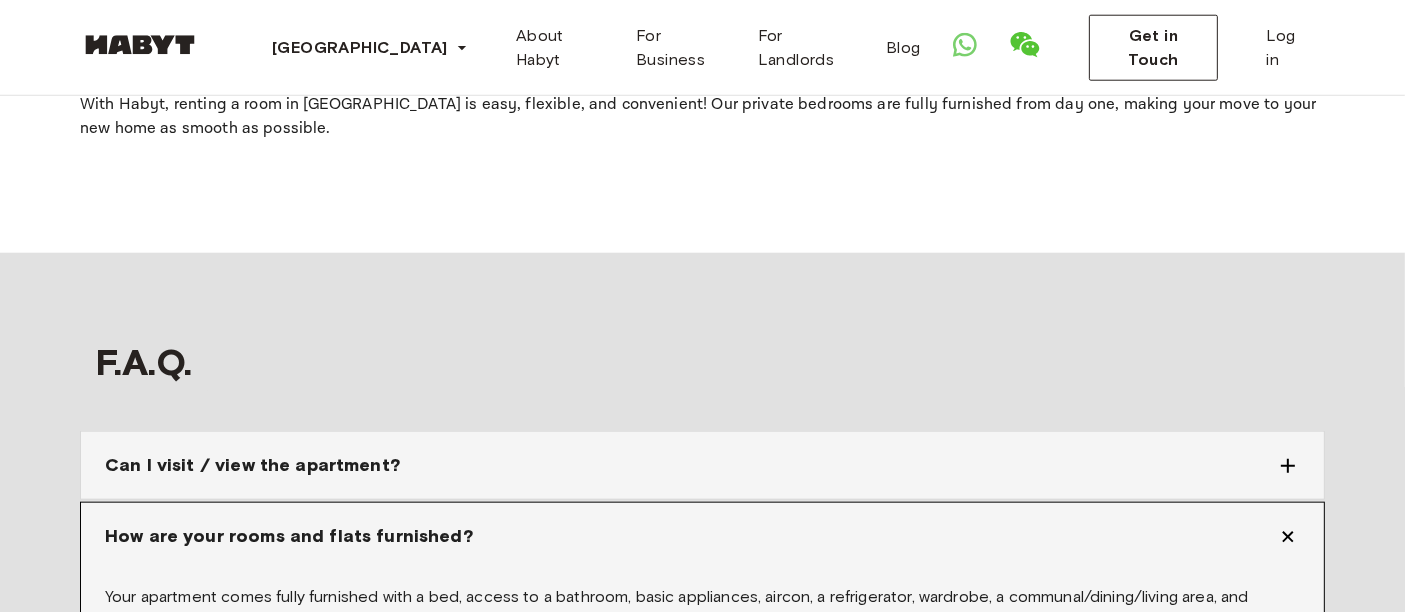scroll, scrollTop: 2357, scrollLeft: 0, axis: vertical 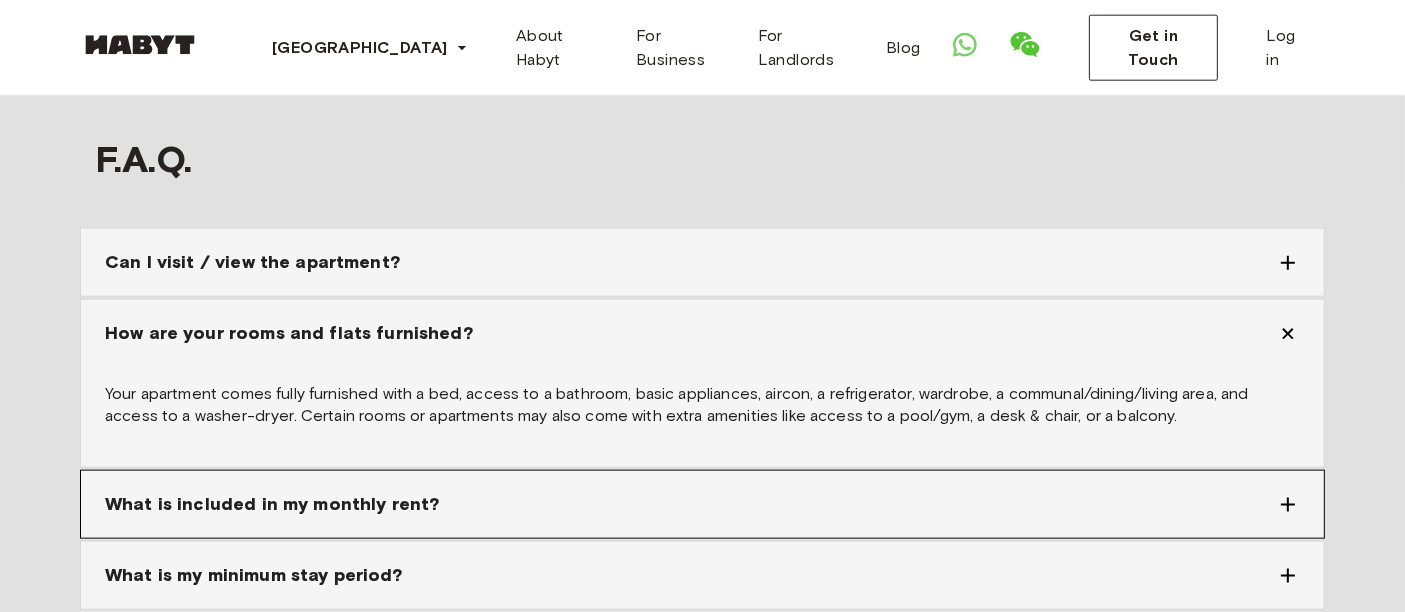 click on "What is included in my monthly rent? Your monthly rent payment includes a fully furnished flat, internet, utilities (see below), maintenance, cleaning or housekeeping services, access to your digital Habyt Member portal to manage all your payments and requests, our great support team, and many more! For utilities, we have a monthly cap that depends on your type of accommodation. Check out our Help Centre to learn more." at bounding box center [702, 504] 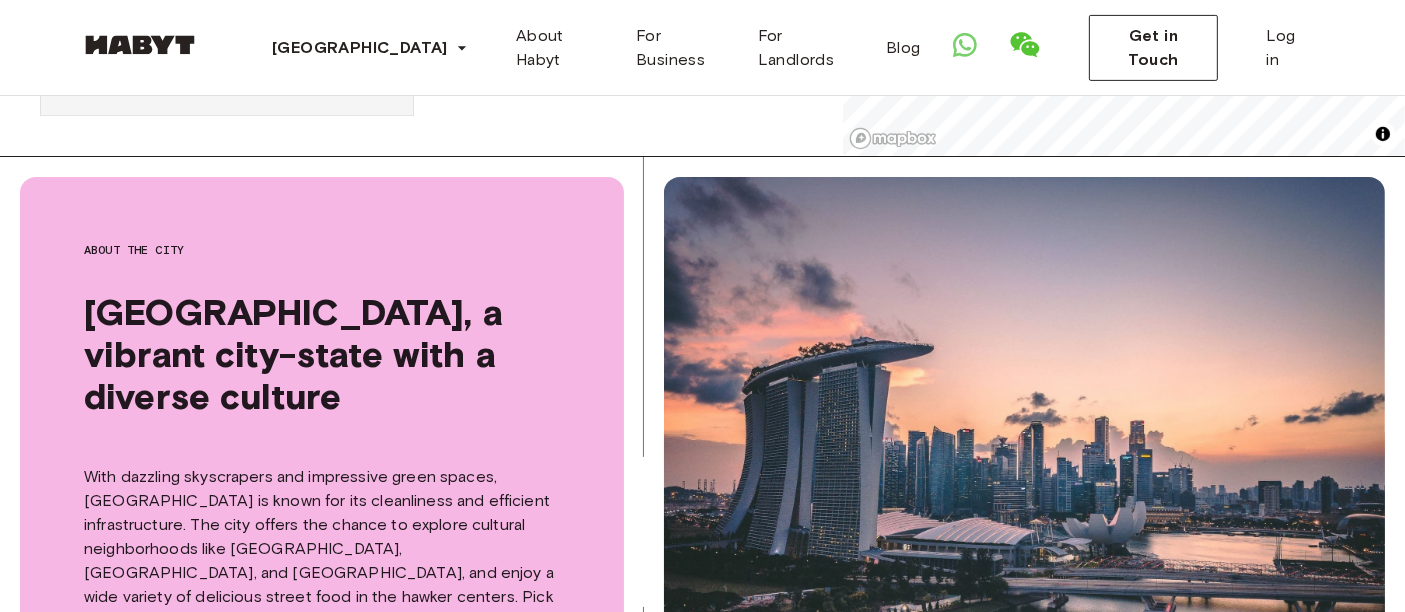 scroll, scrollTop: 580, scrollLeft: 0, axis: vertical 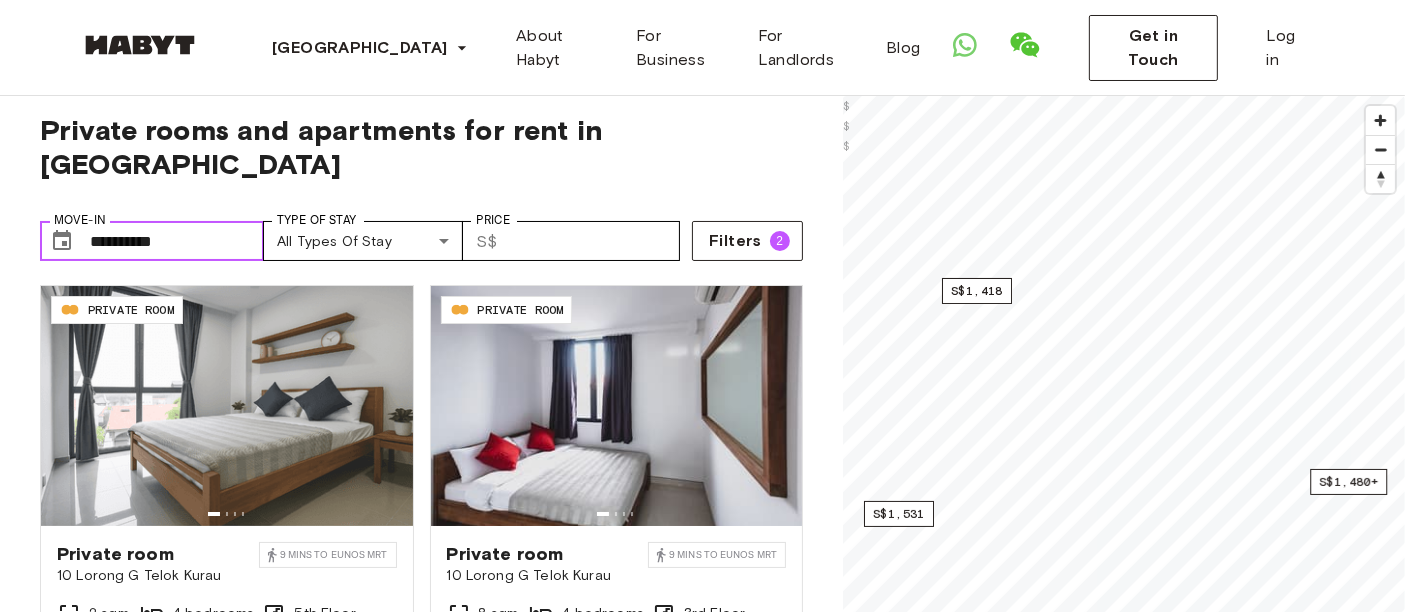 click on "**********" at bounding box center (177, 241) 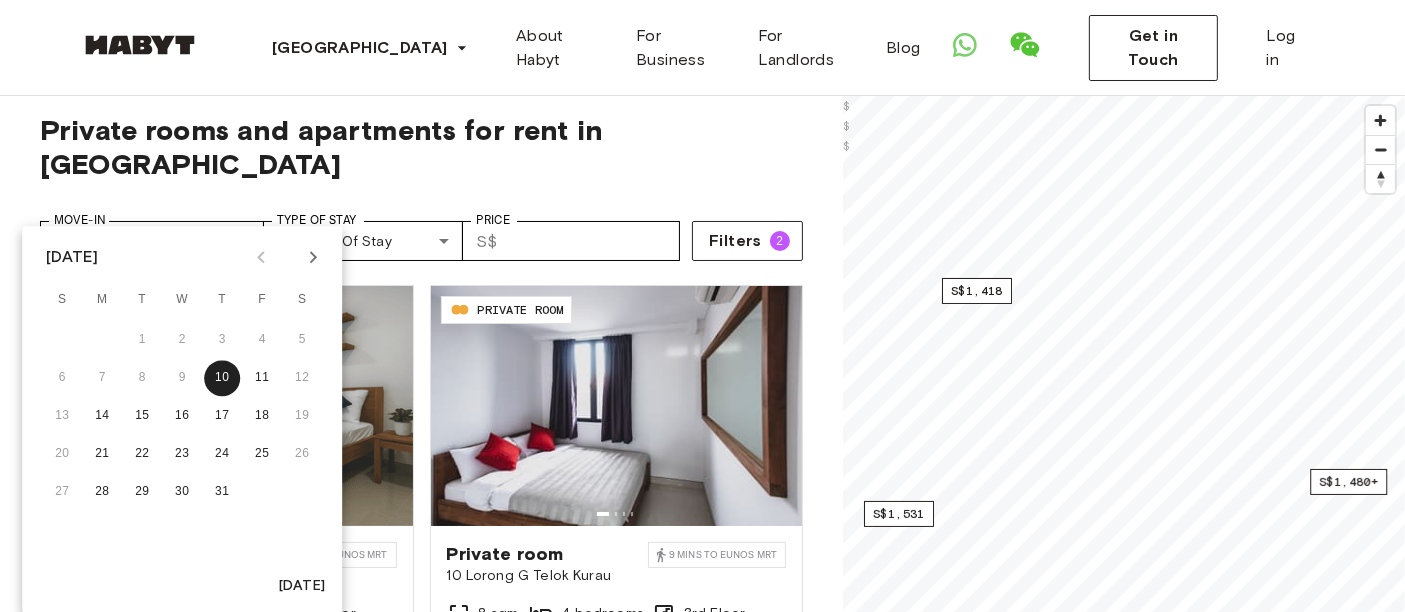 click 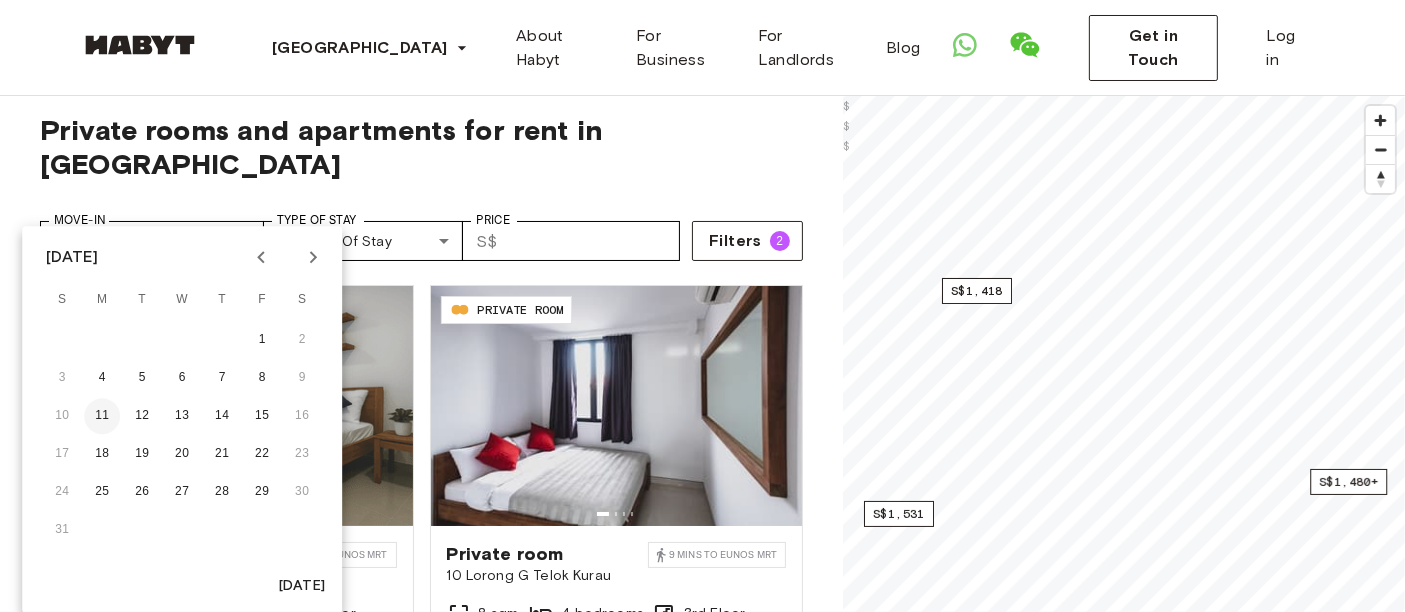 click on "11" at bounding box center [102, 416] 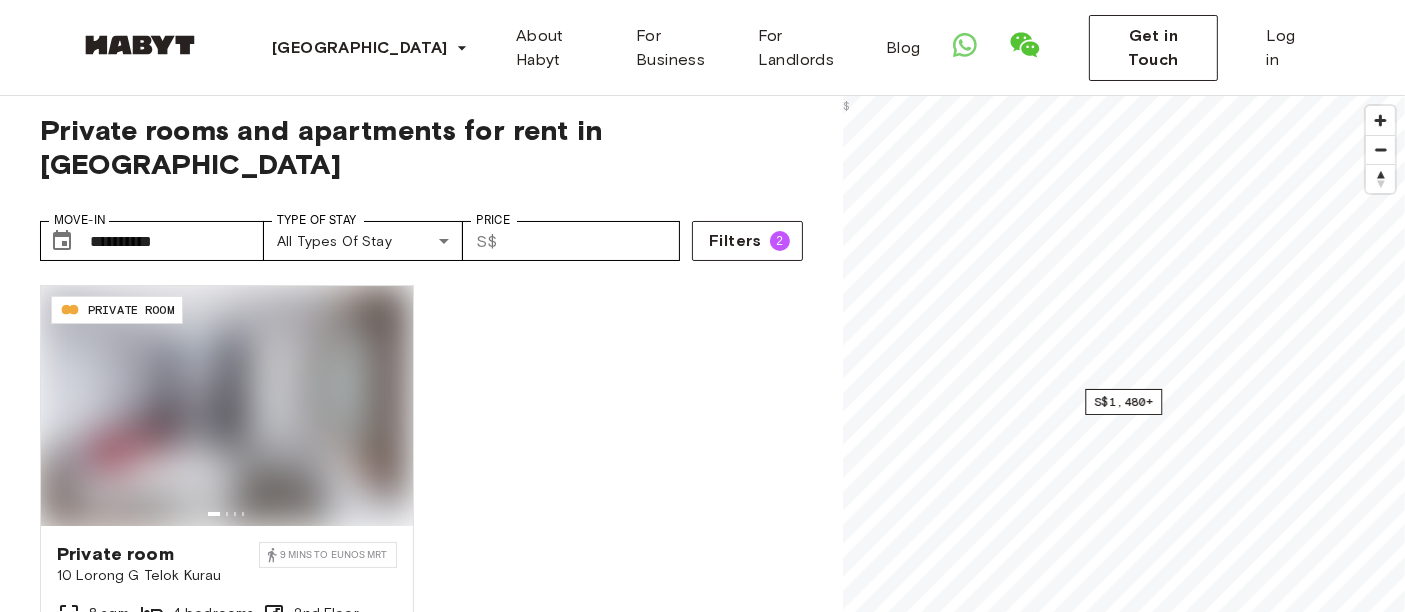 type on "**********" 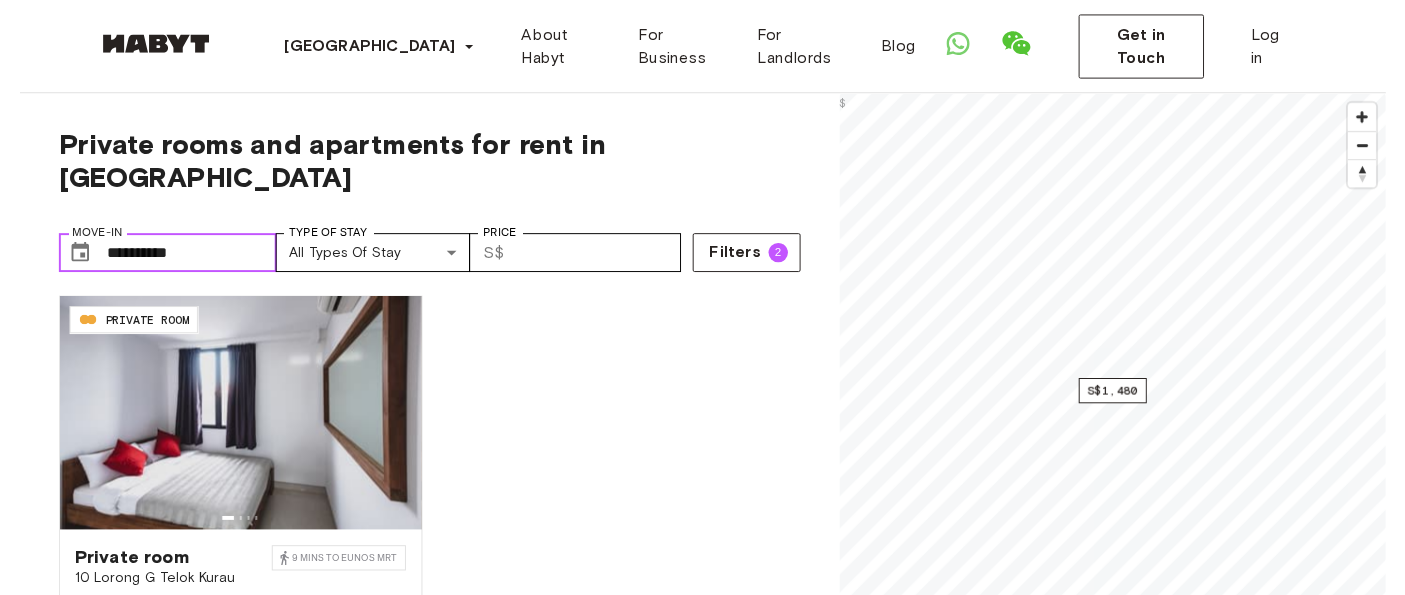scroll, scrollTop: 0, scrollLeft: 0, axis: both 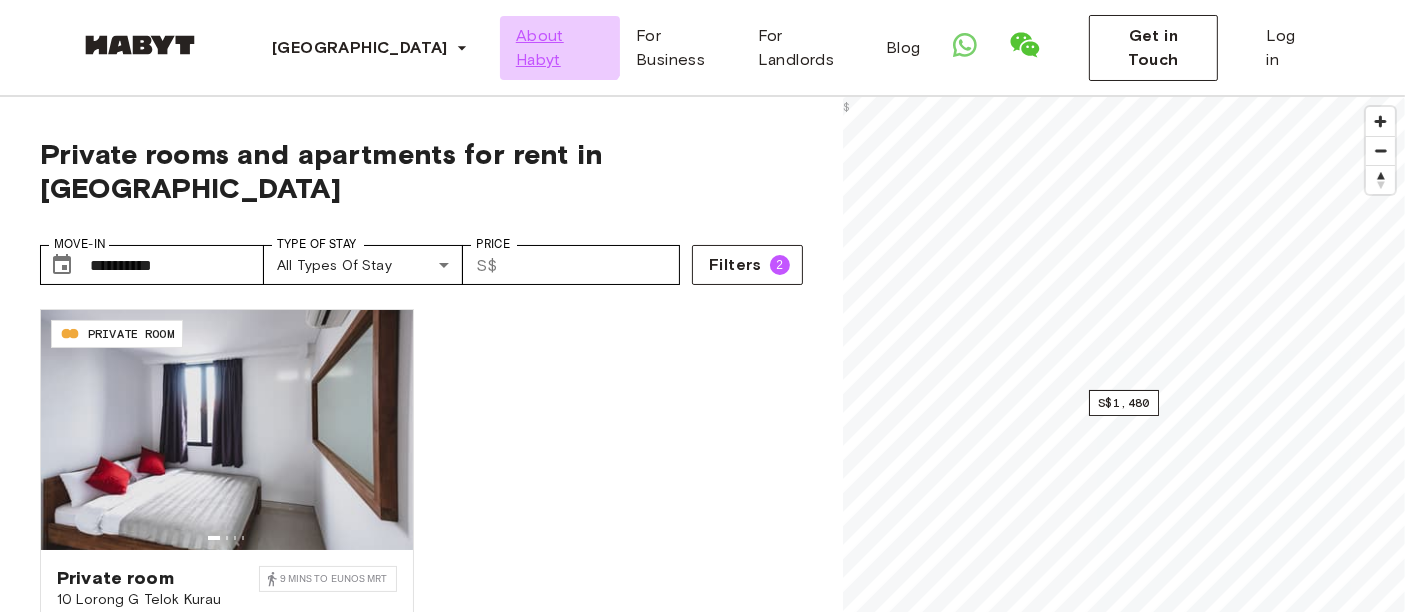 click on "About Habyt" at bounding box center (560, 48) 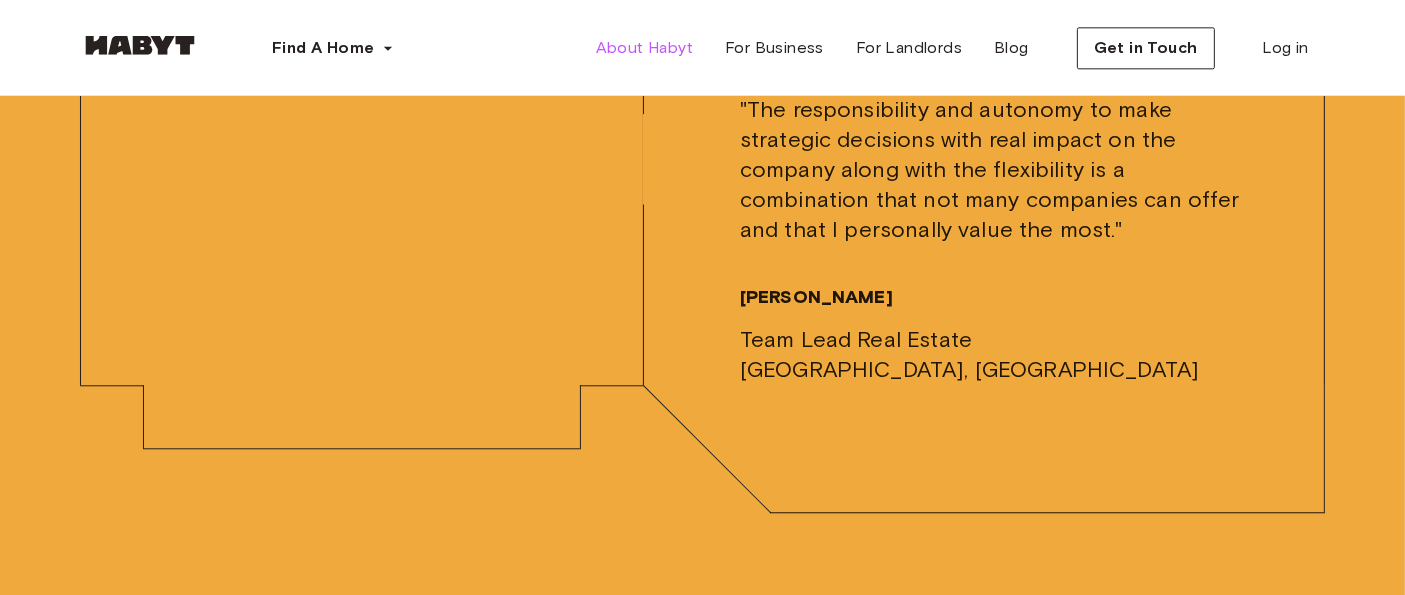 scroll, scrollTop: 5000, scrollLeft: 0, axis: vertical 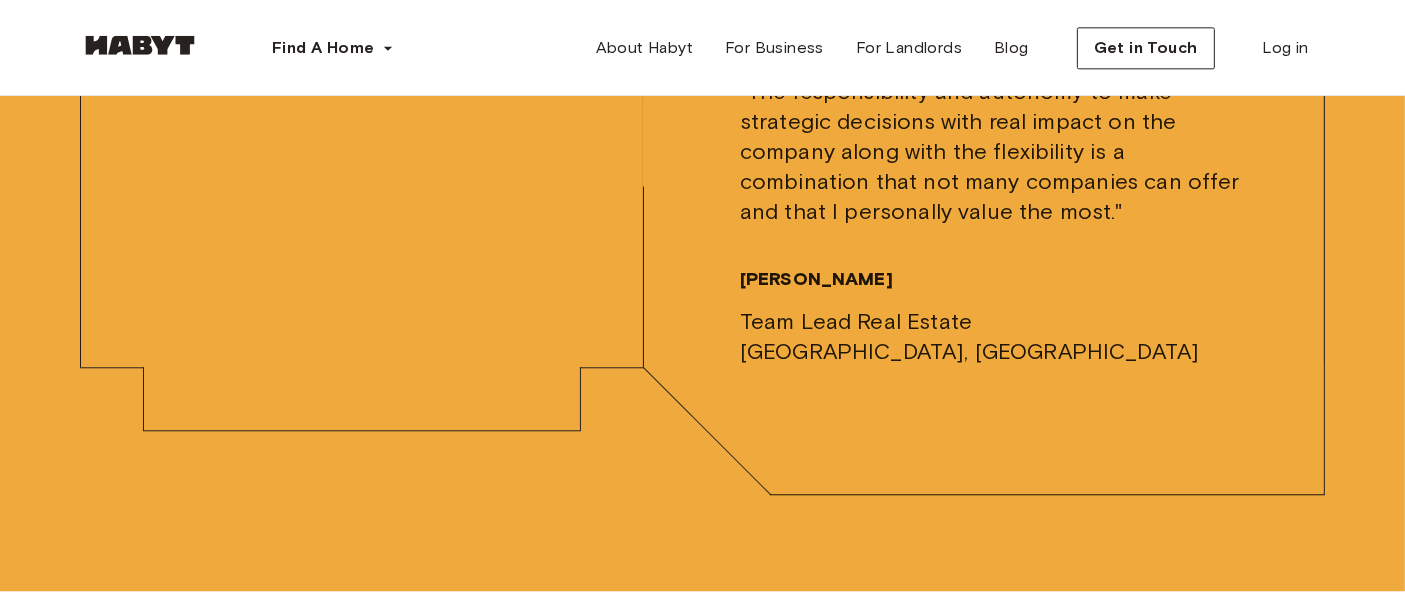 click on "Freelance Guest Experience Associate (Night Shift)" at bounding box center (702, -192) 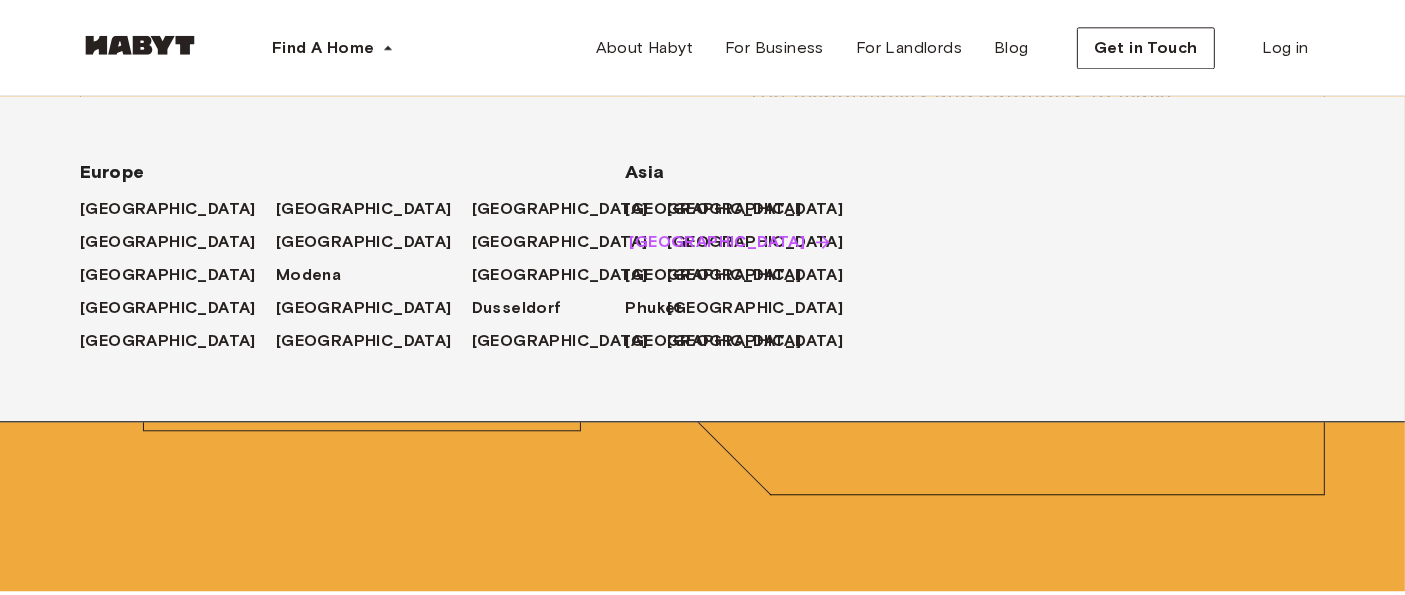 click on "[GEOGRAPHIC_DATA]" at bounding box center [717, 242] 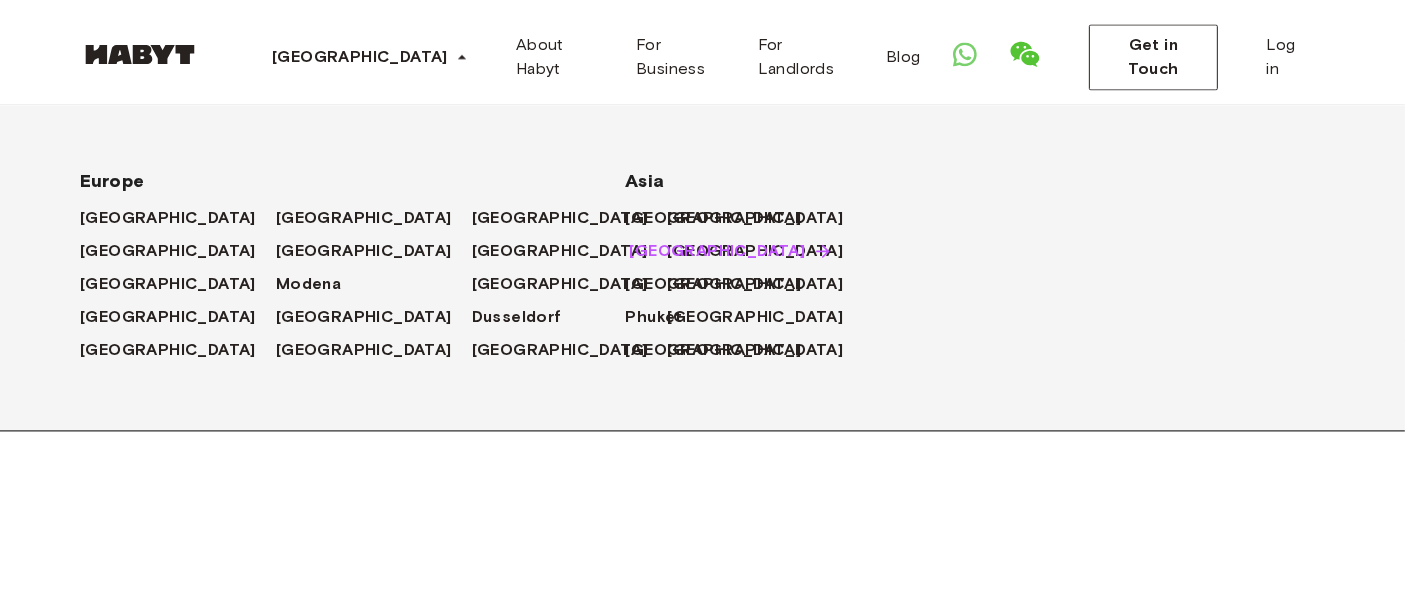 scroll, scrollTop: 0, scrollLeft: 0, axis: both 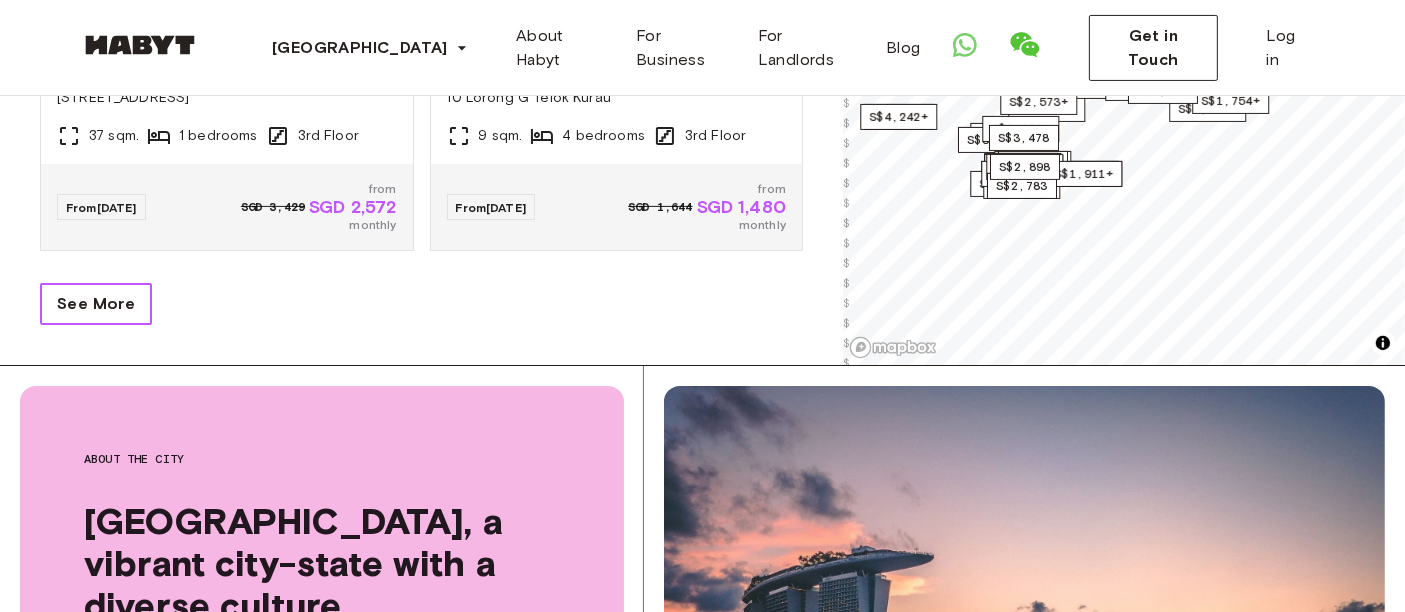 click on "See More" at bounding box center (96, 304) 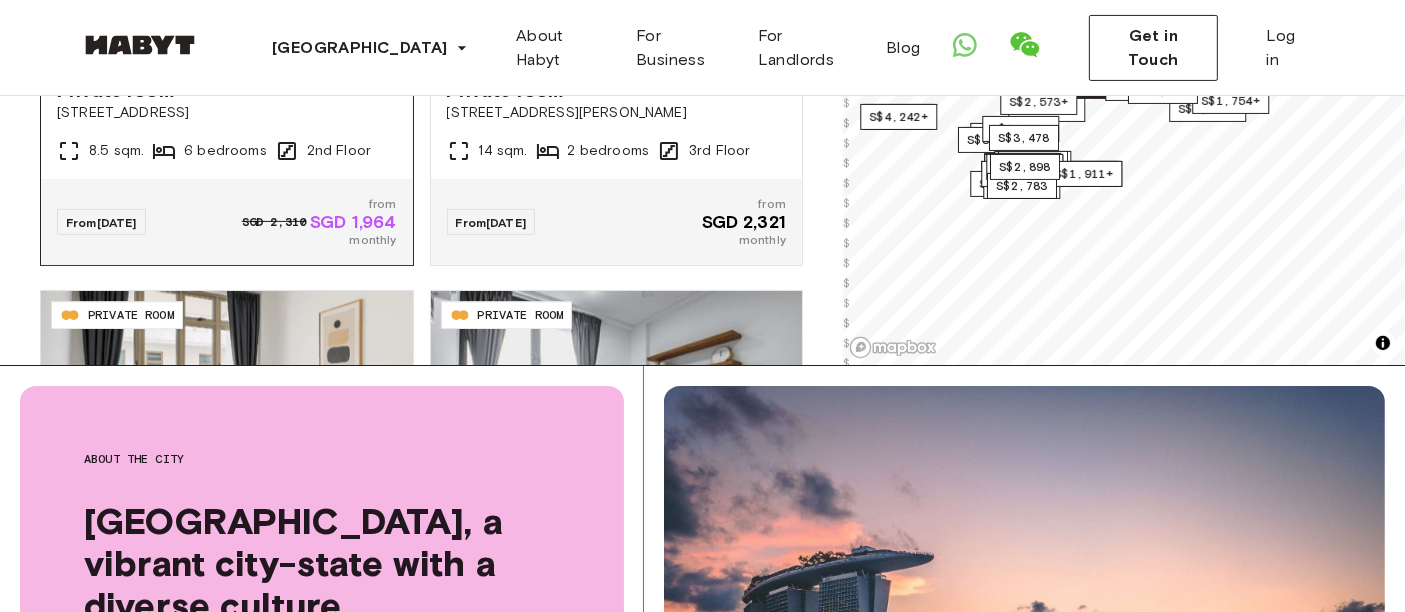 scroll, scrollTop: 4389, scrollLeft: 0, axis: vertical 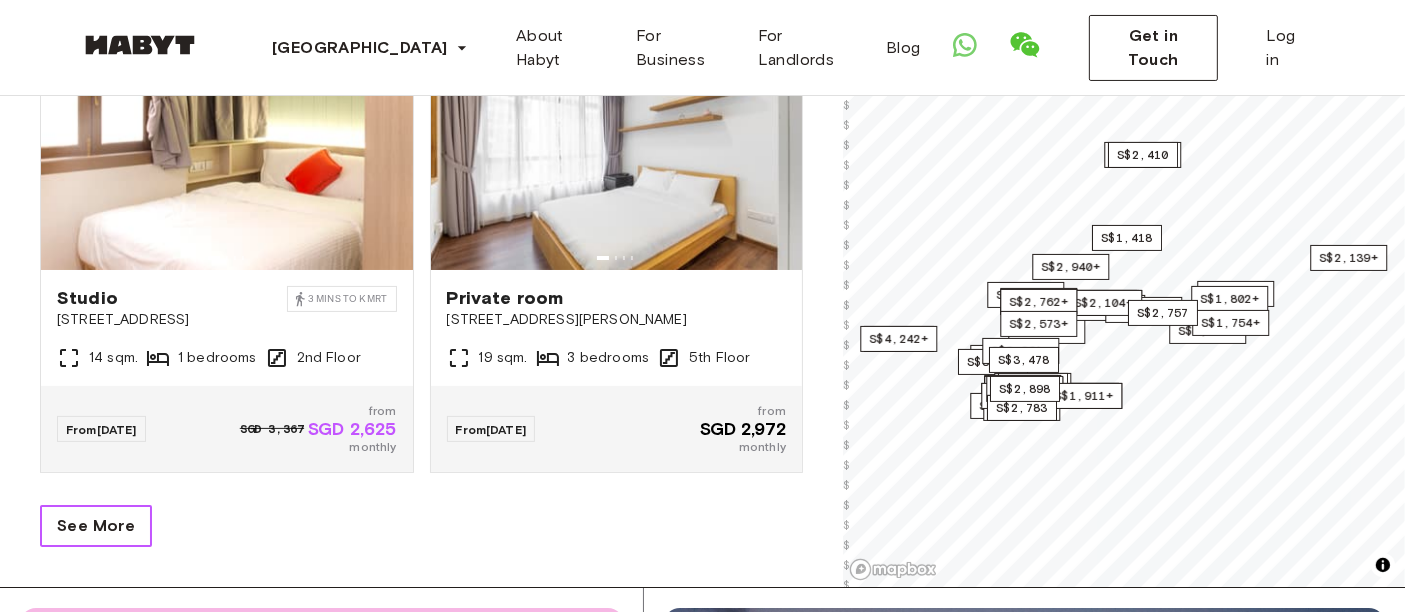click on "See More" at bounding box center (96, 526) 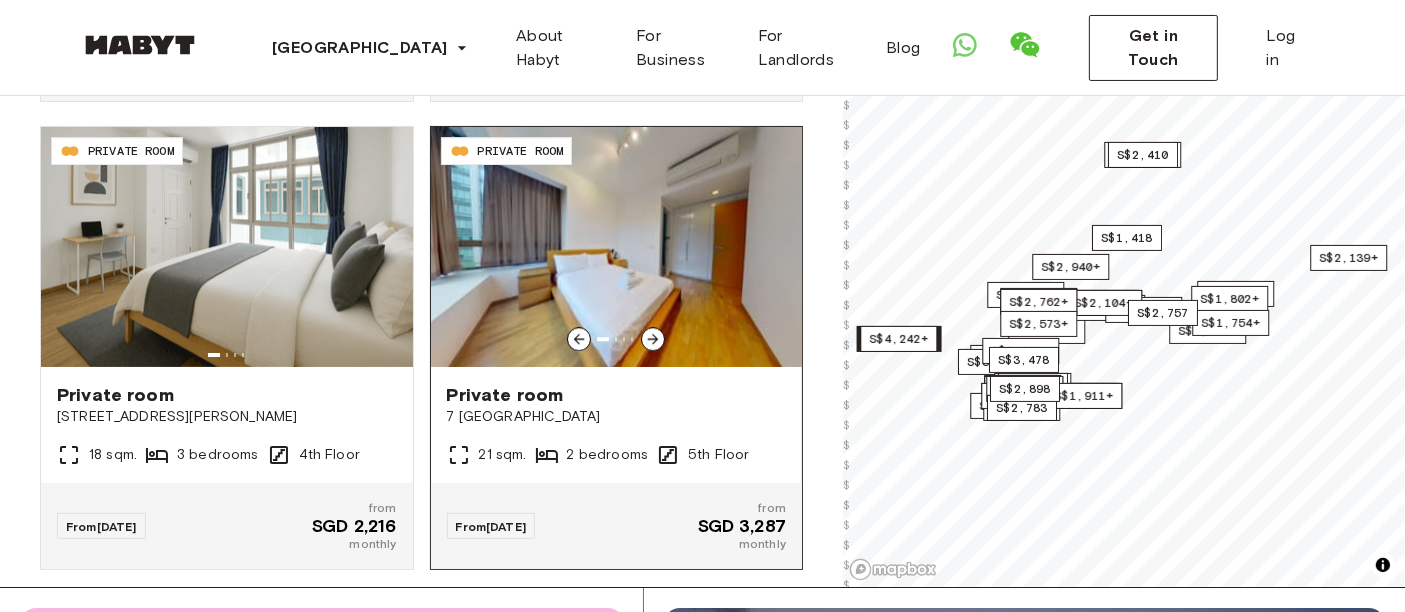 scroll, scrollTop: 13064, scrollLeft: 0, axis: vertical 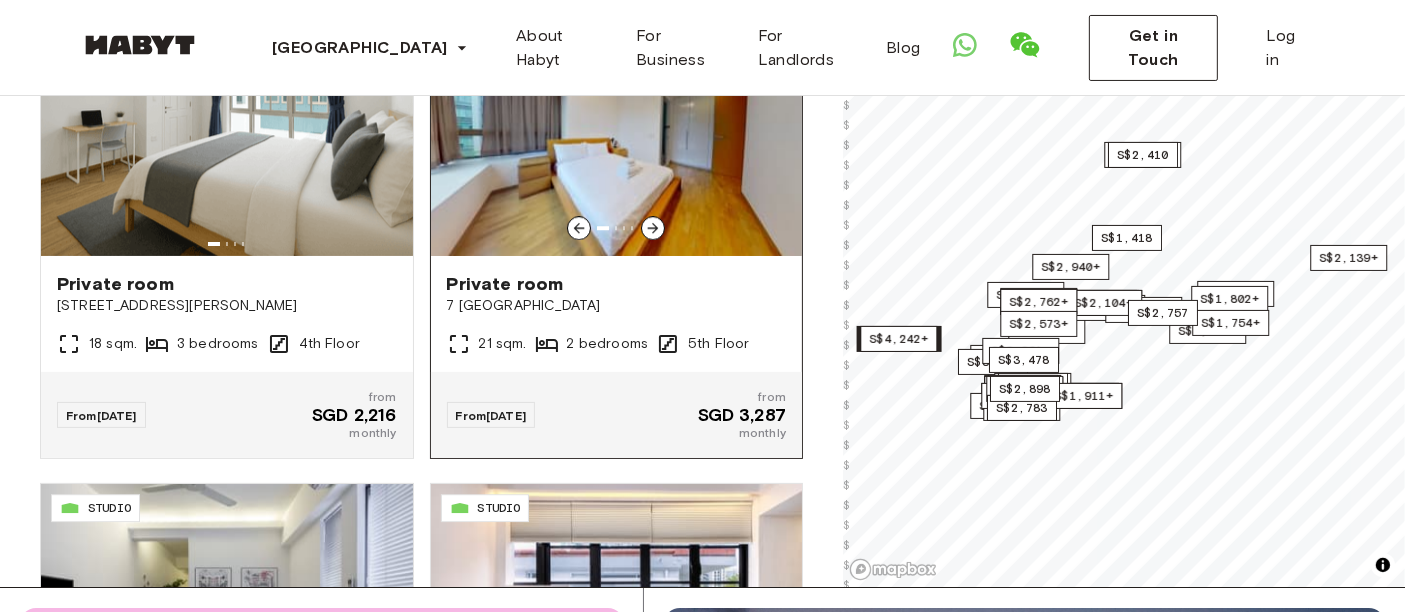 click 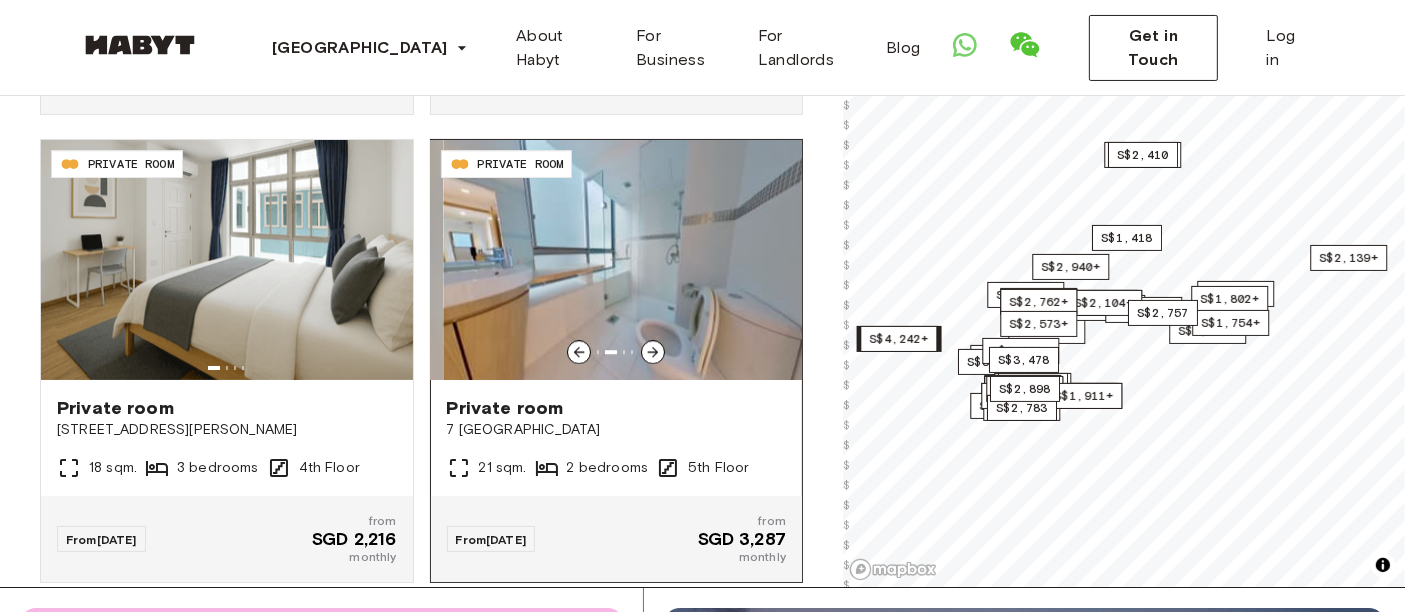 scroll, scrollTop: 12842, scrollLeft: 0, axis: vertical 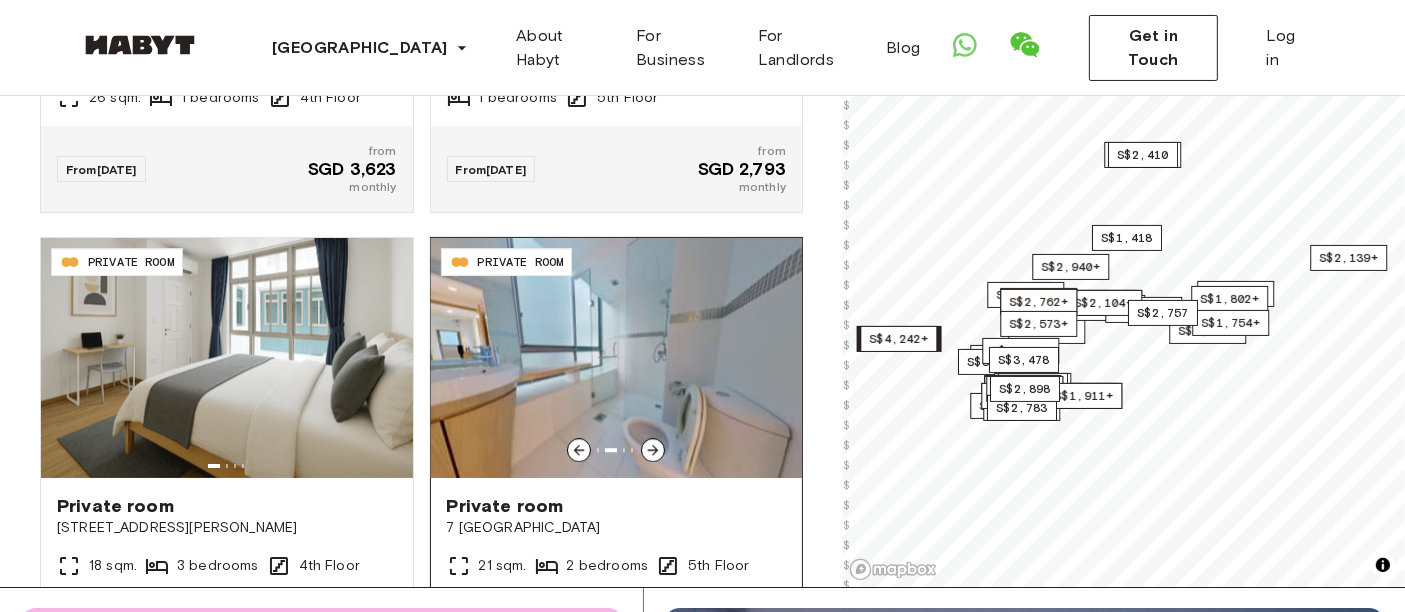 click 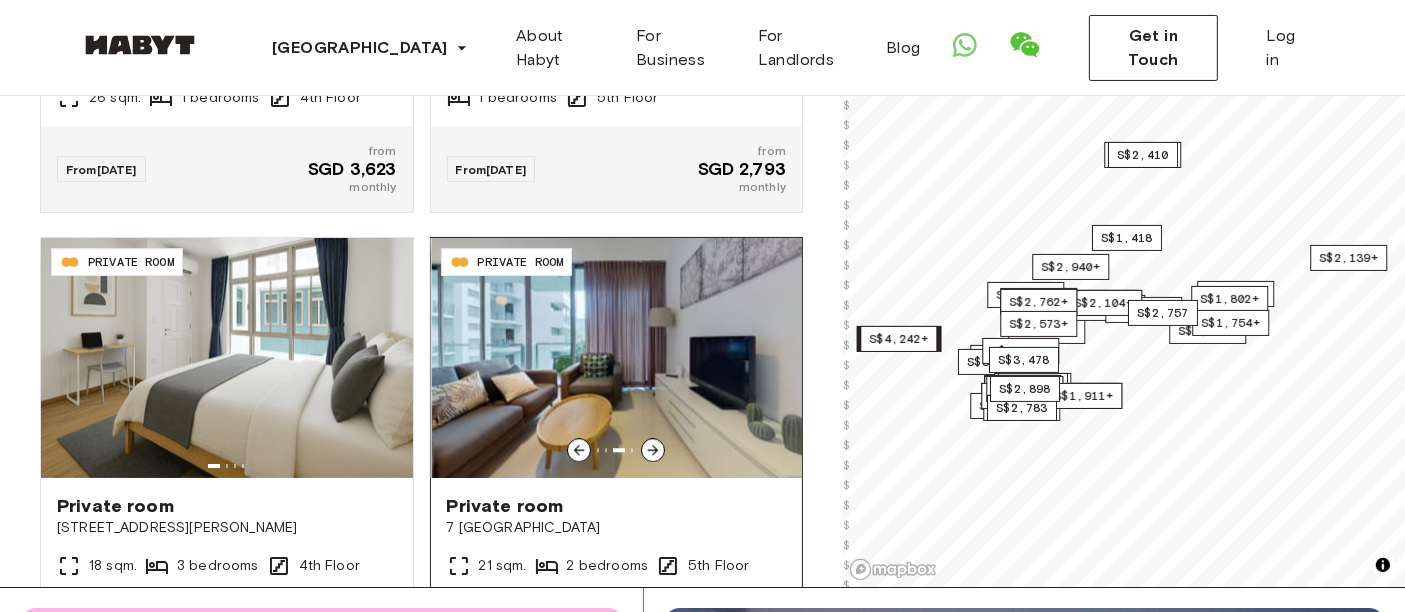 click 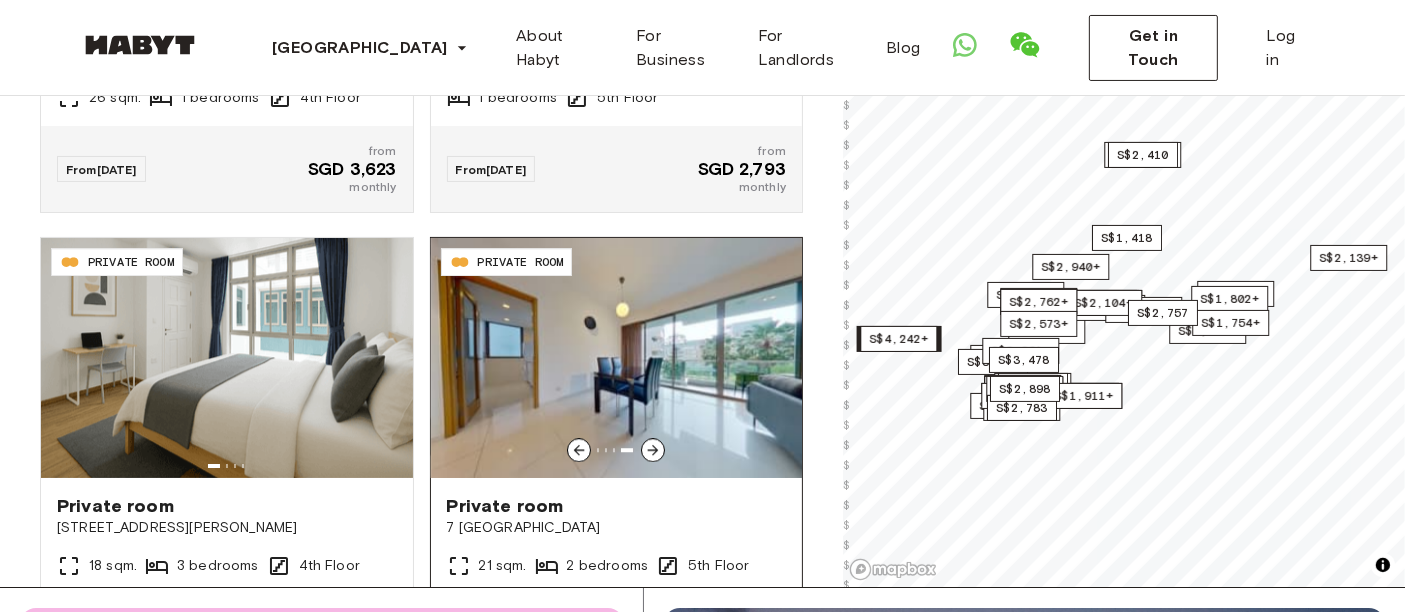 click 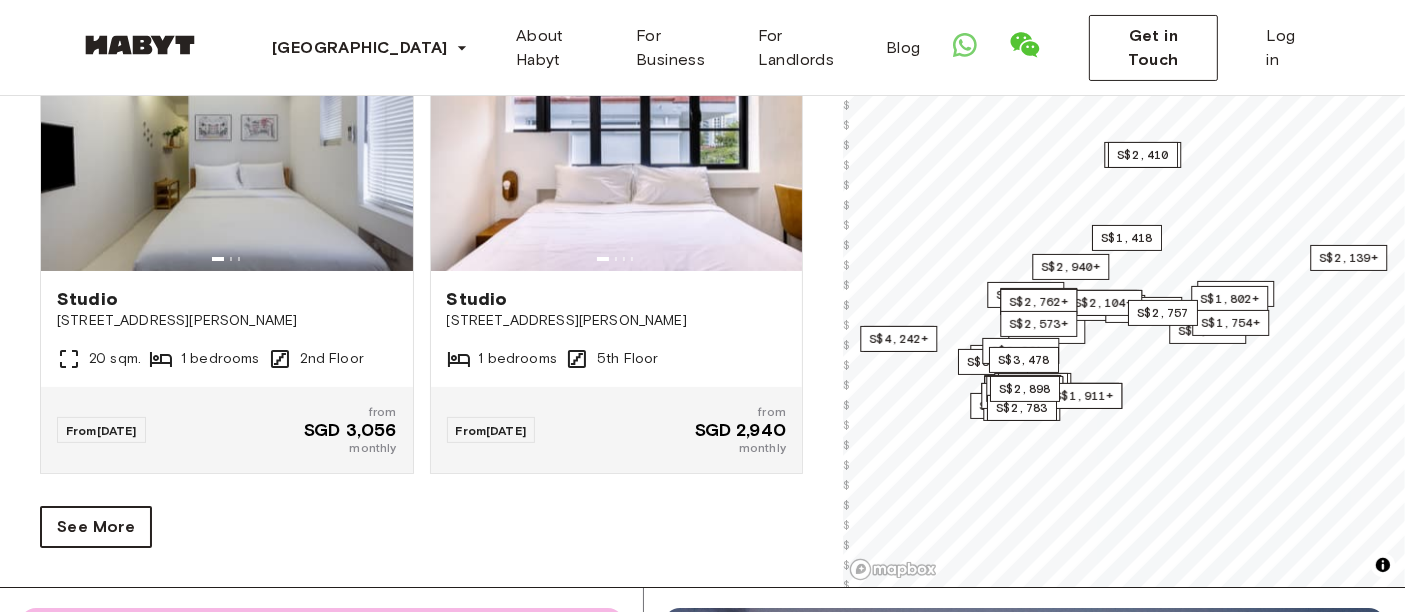 scroll, scrollTop: 13516, scrollLeft: 0, axis: vertical 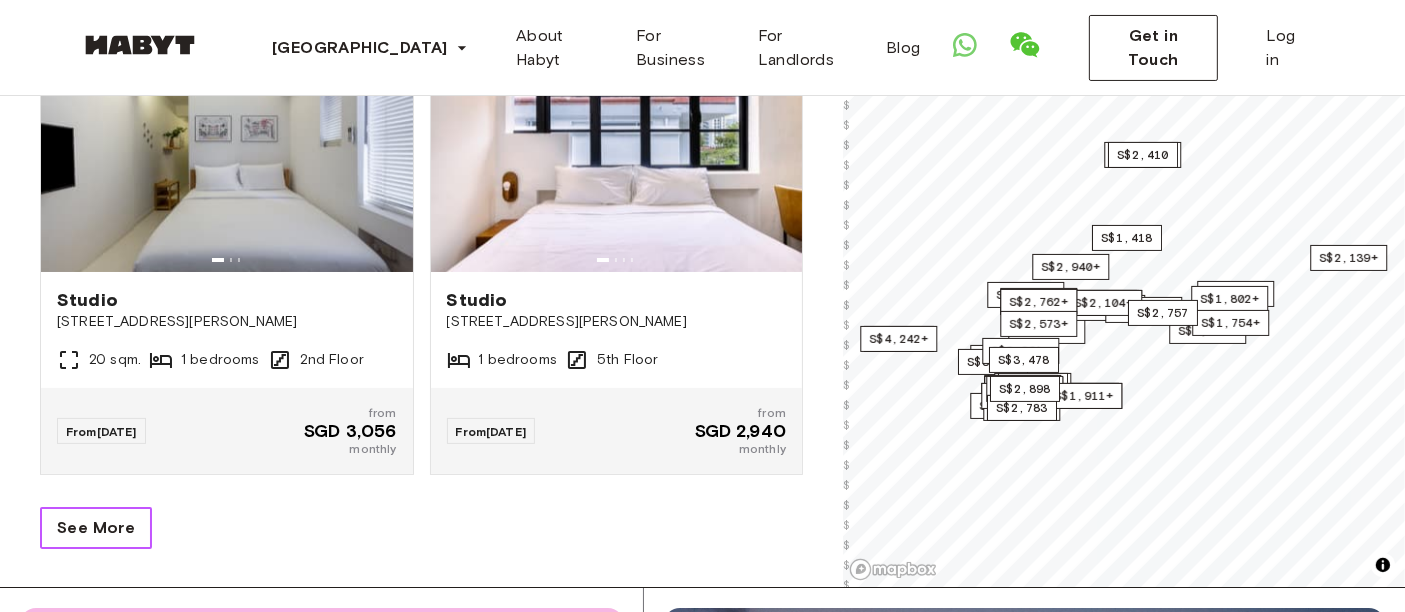 click on "See More" at bounding box center (96, 528) 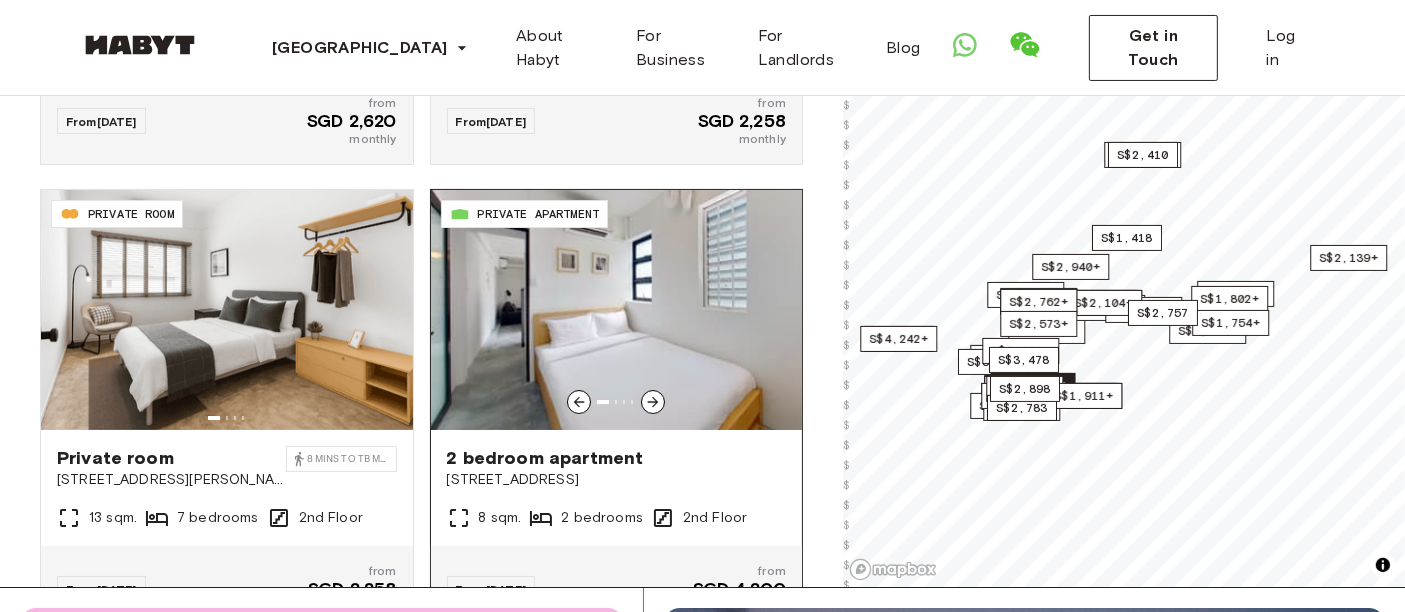 scroll, scrollTop: 14738, scrollLeft: 0, axis: vertical 